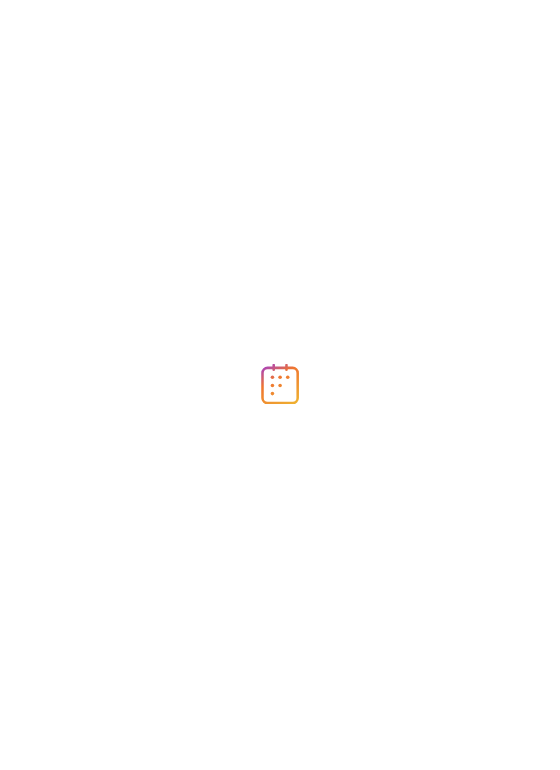 scroll, scrollTop: 0, scrollLeft: 0, axis: both 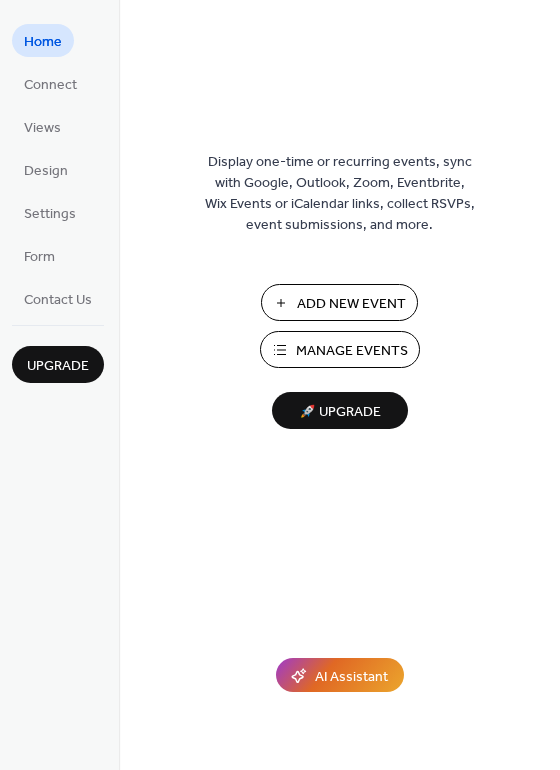 click on "Add New Event" at bounding box center [351, 304] 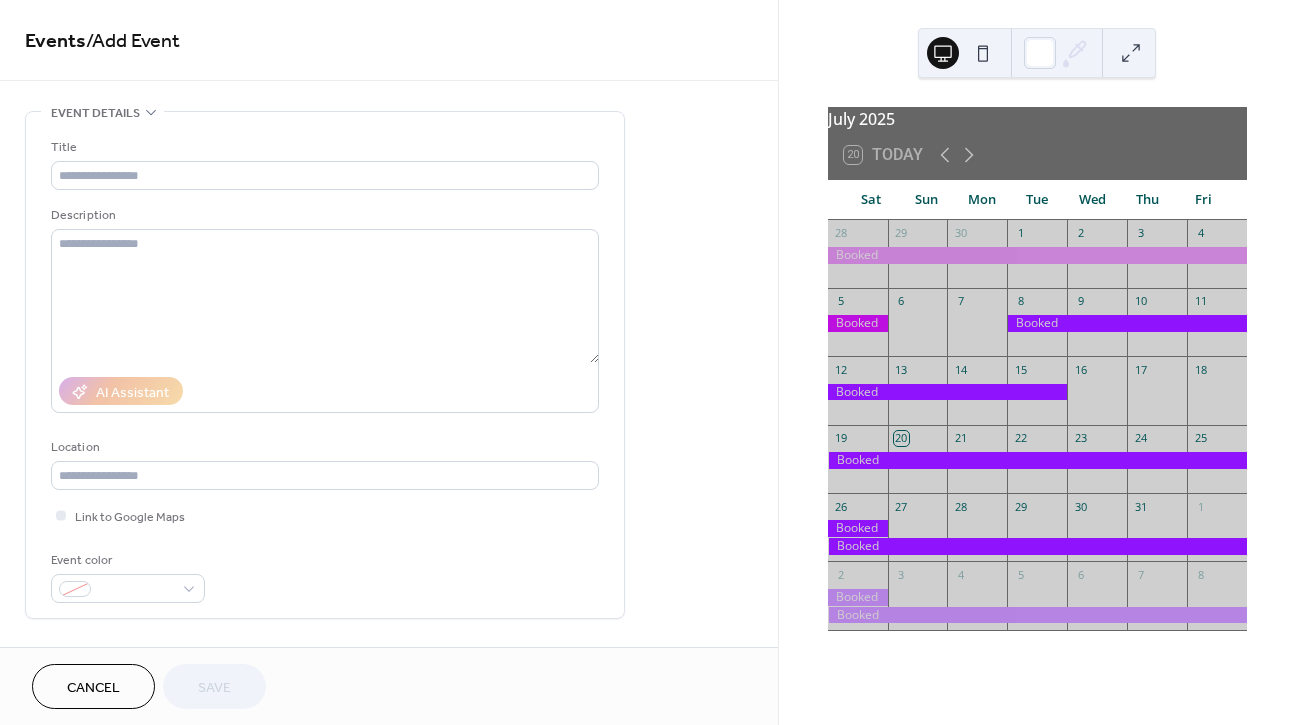 scroll, scrollTop: 0, scrollLeft: 0, axis: both 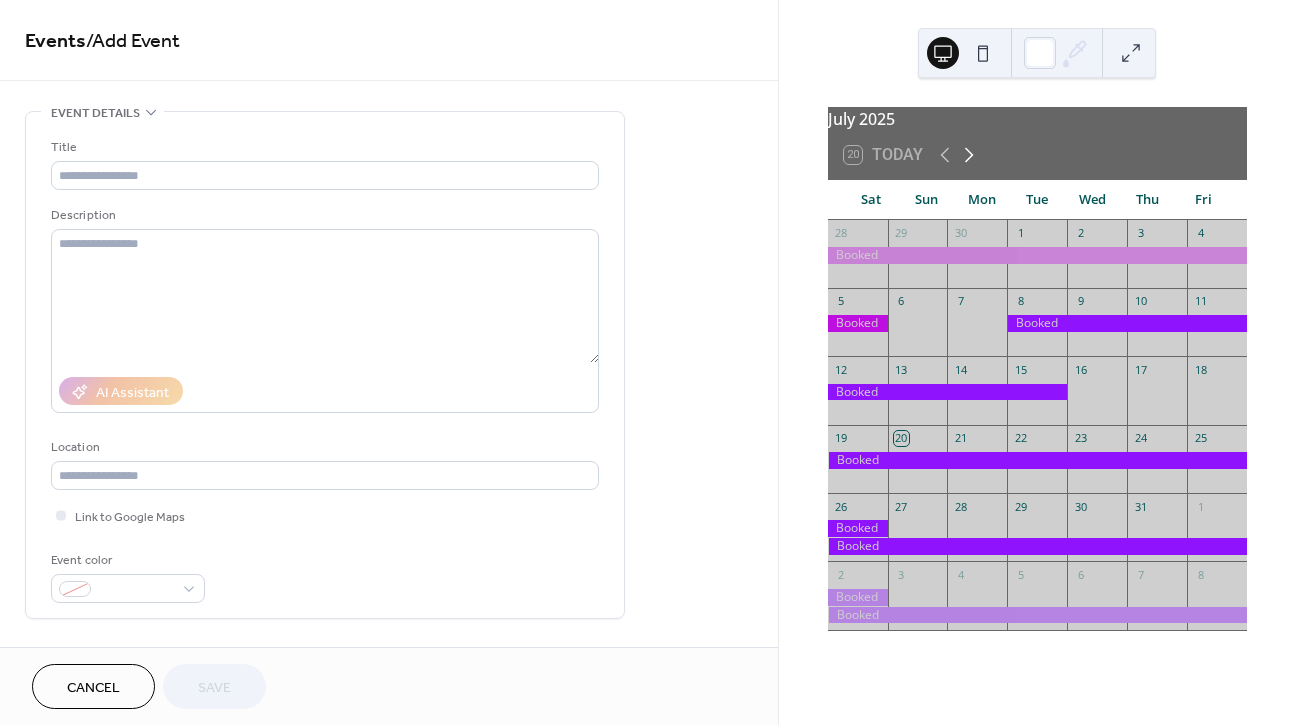 click 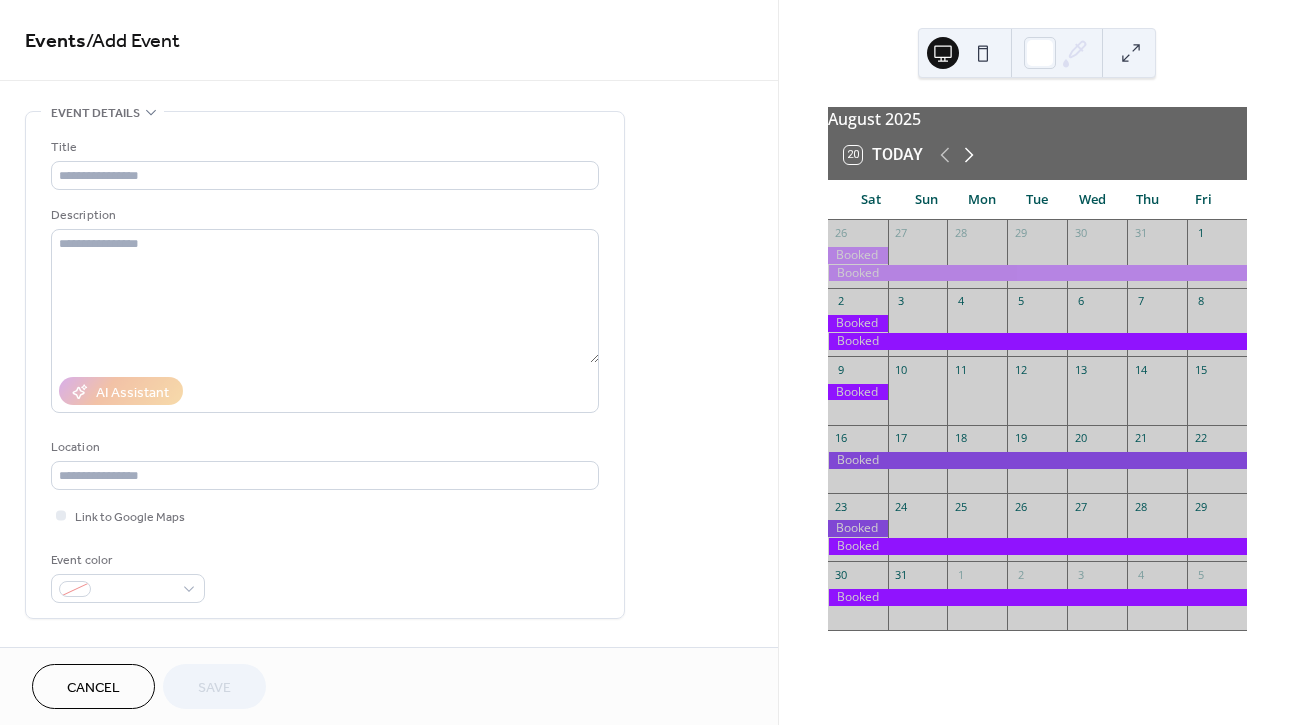 click 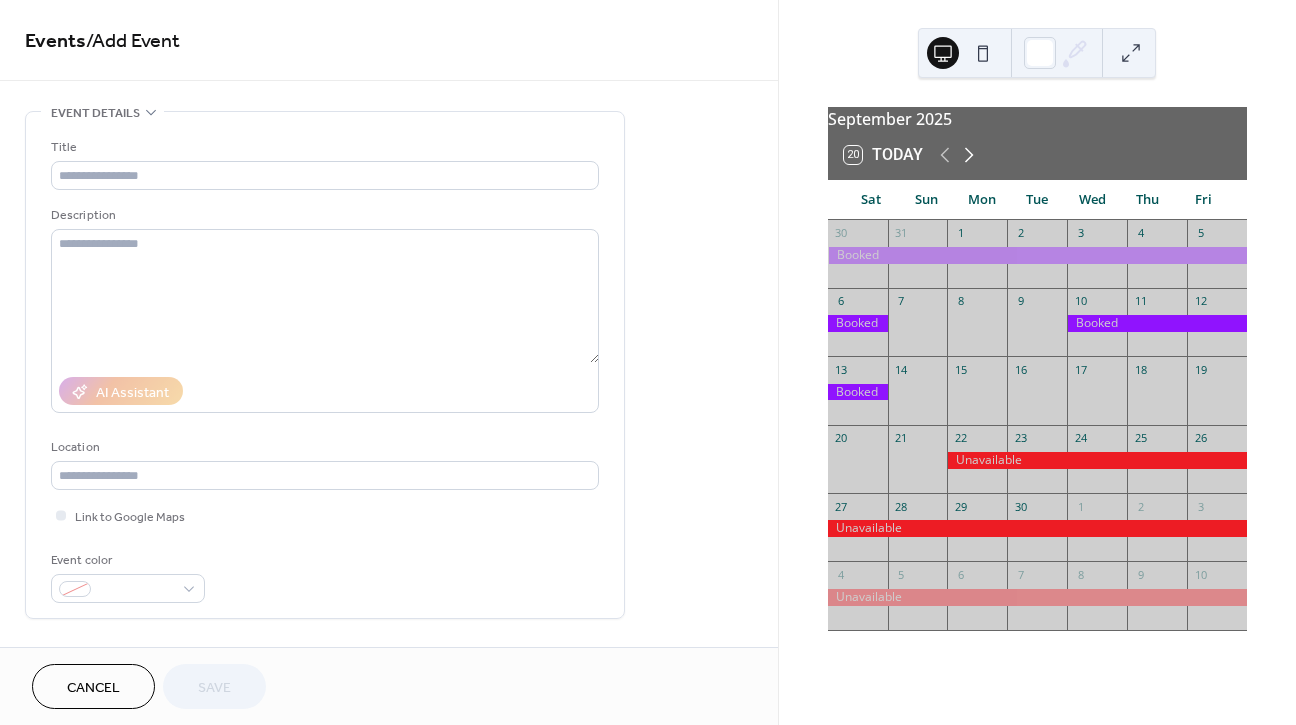 click 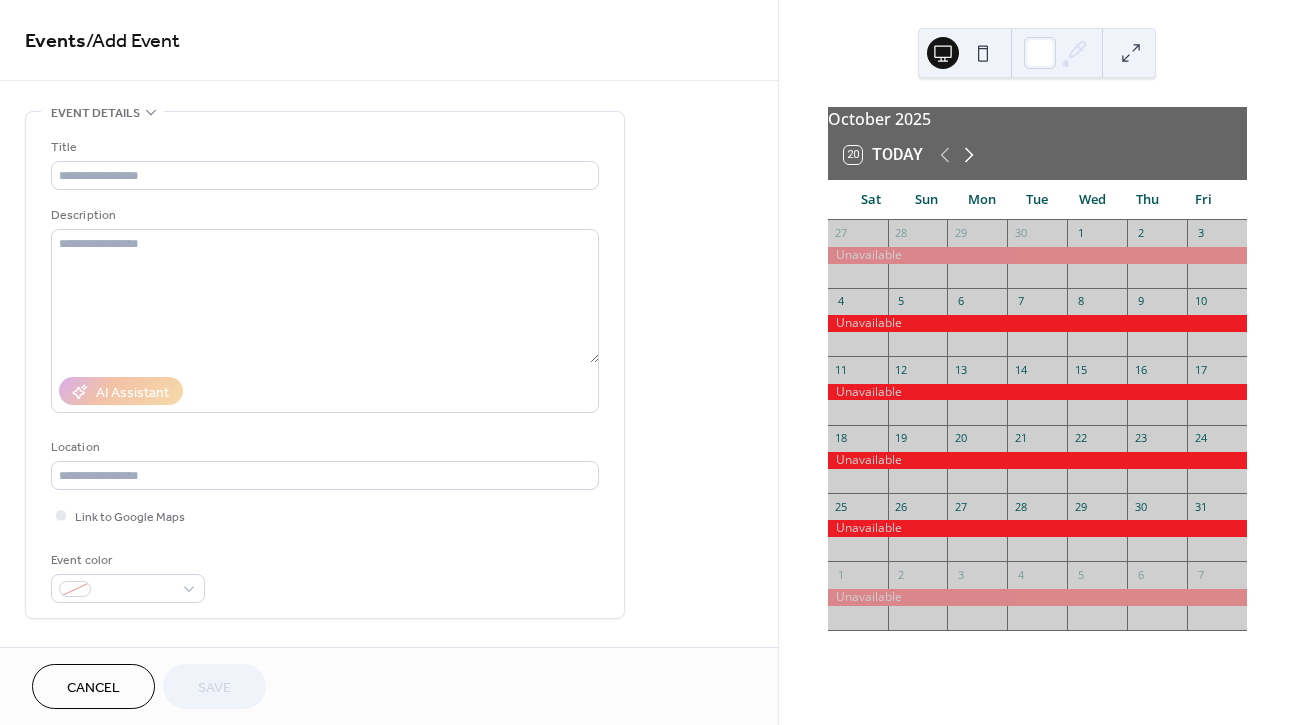 click 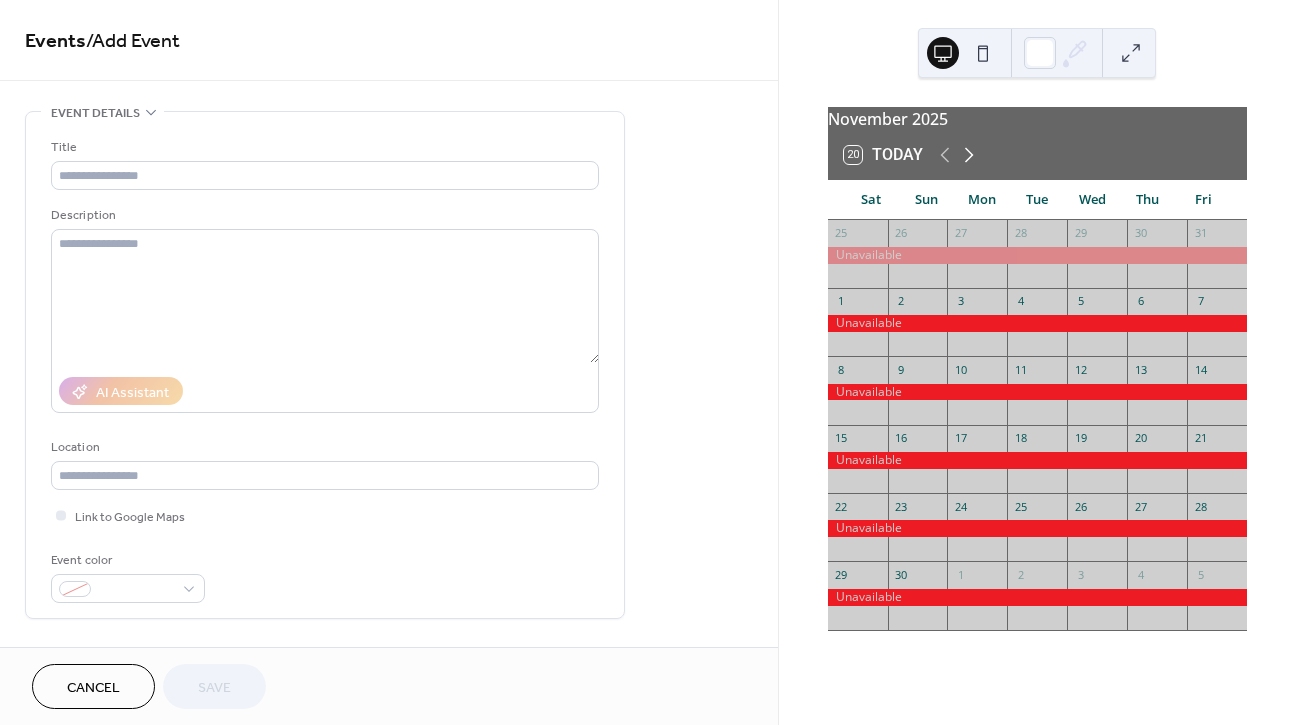 click 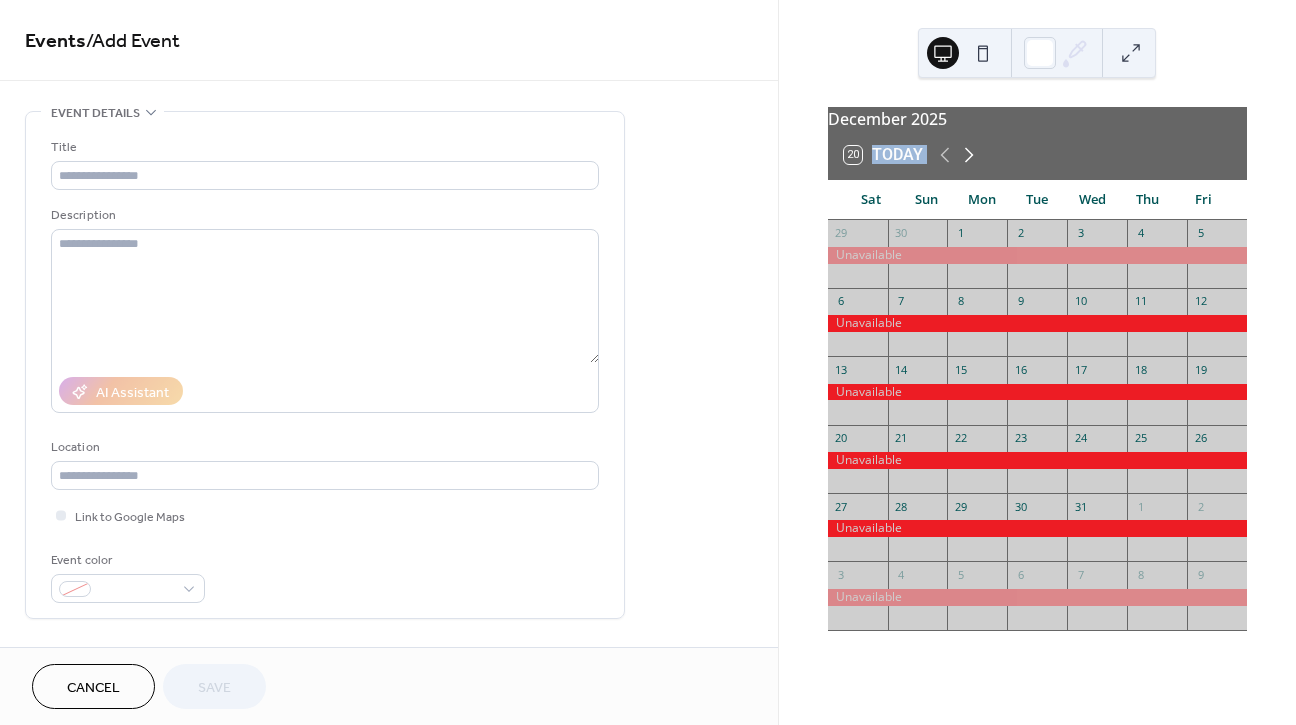 click 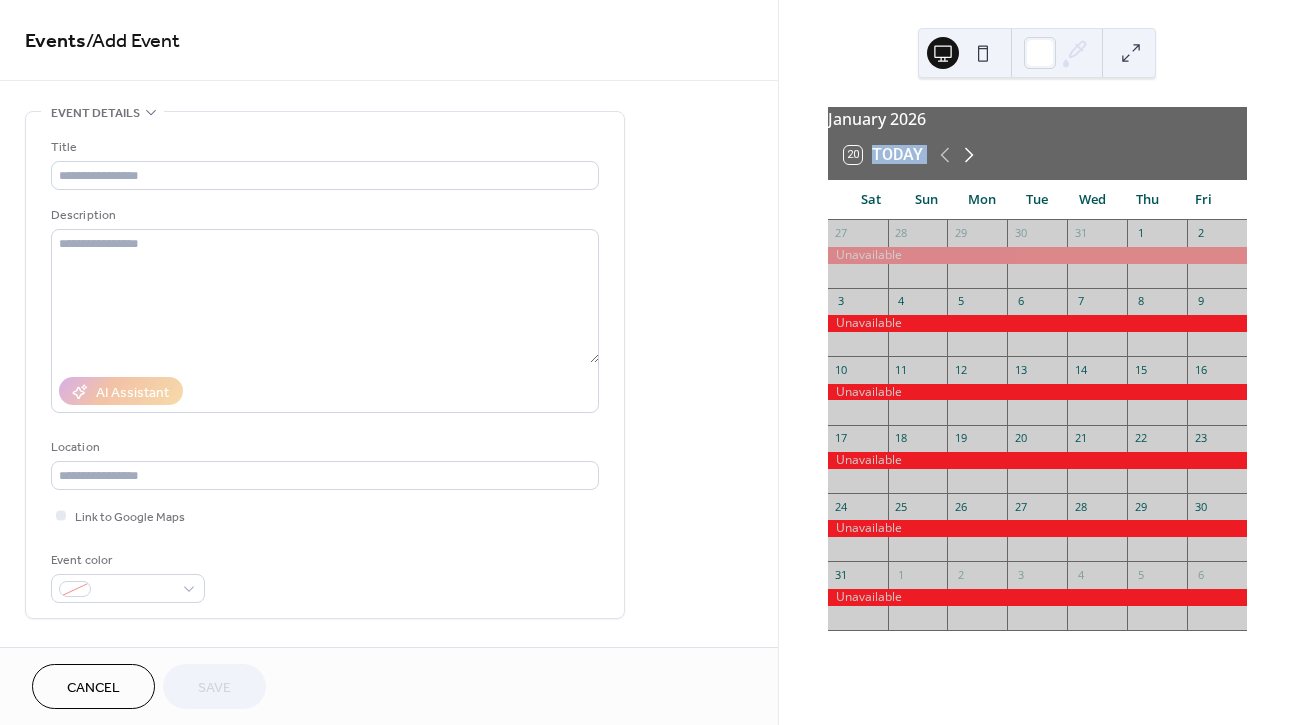 click 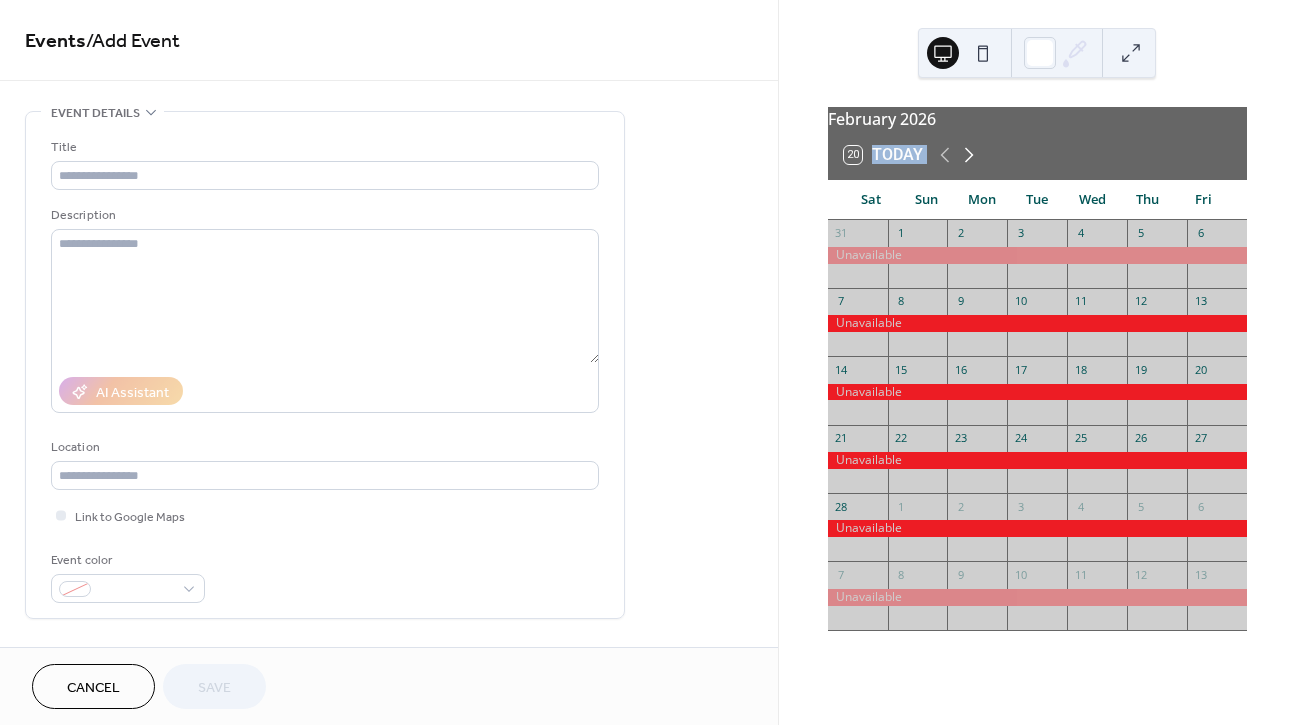 click 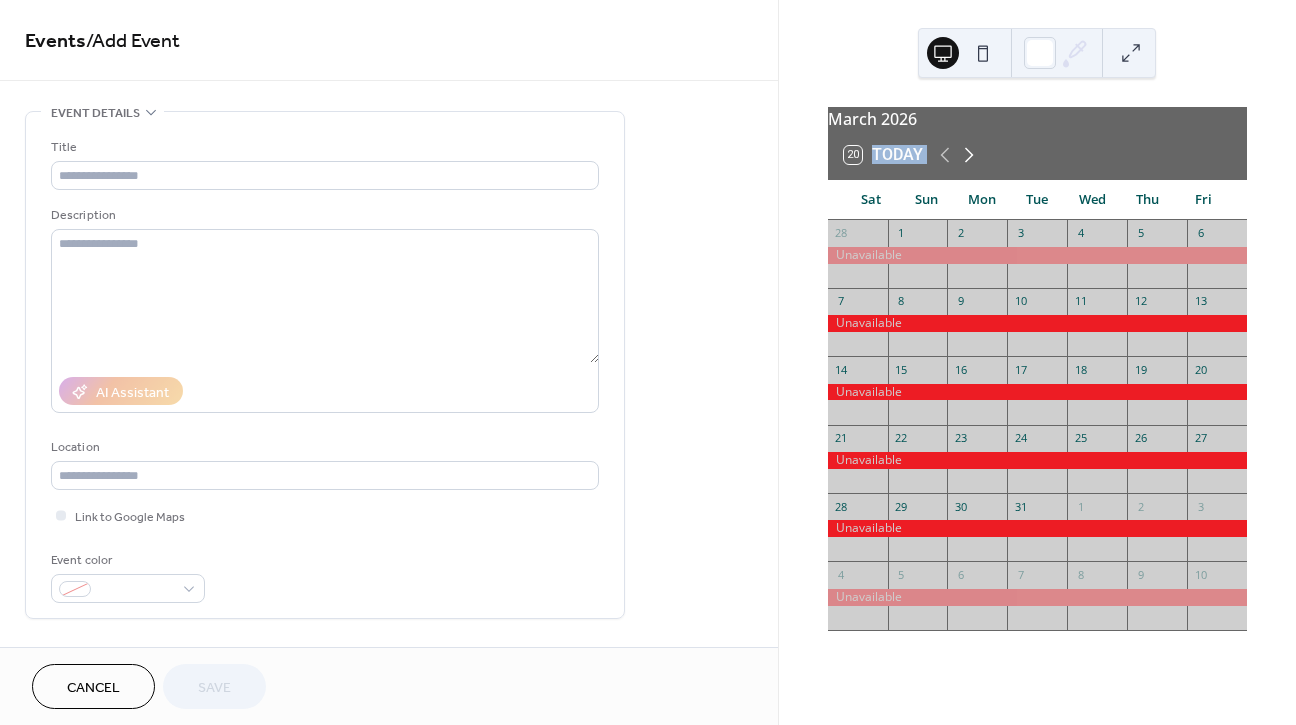 click 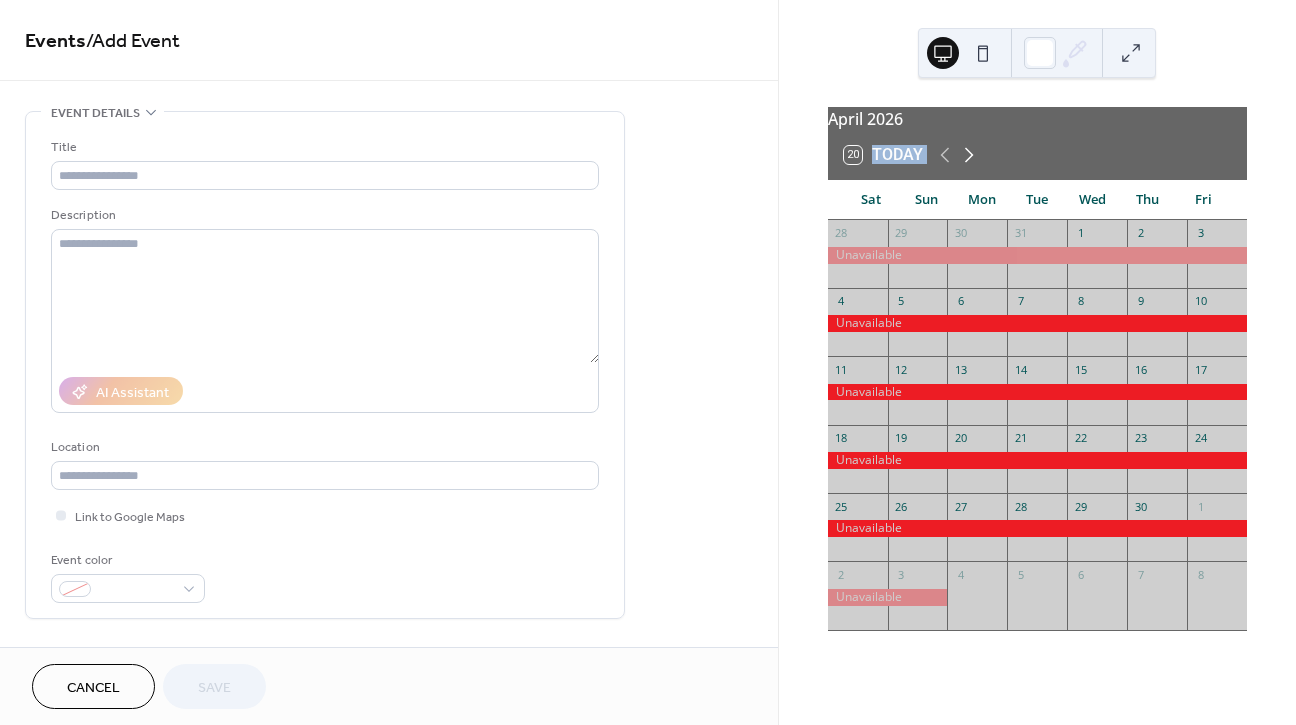 click 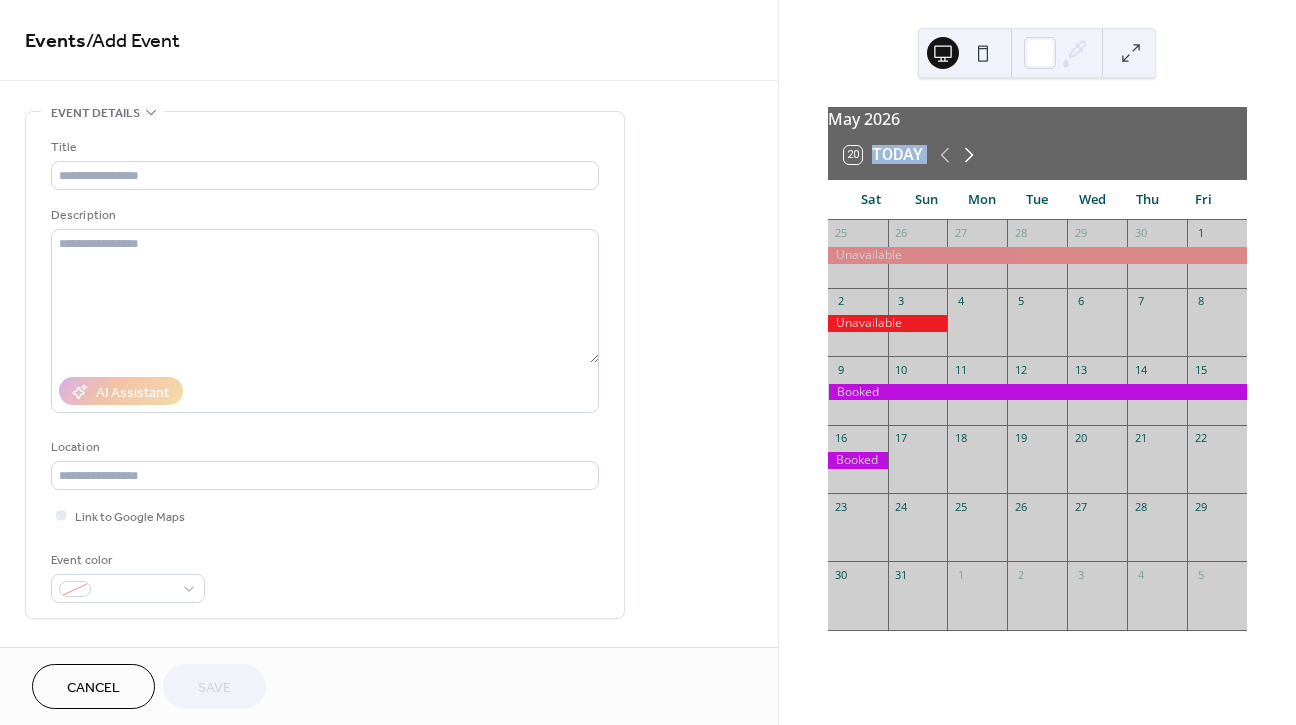 click 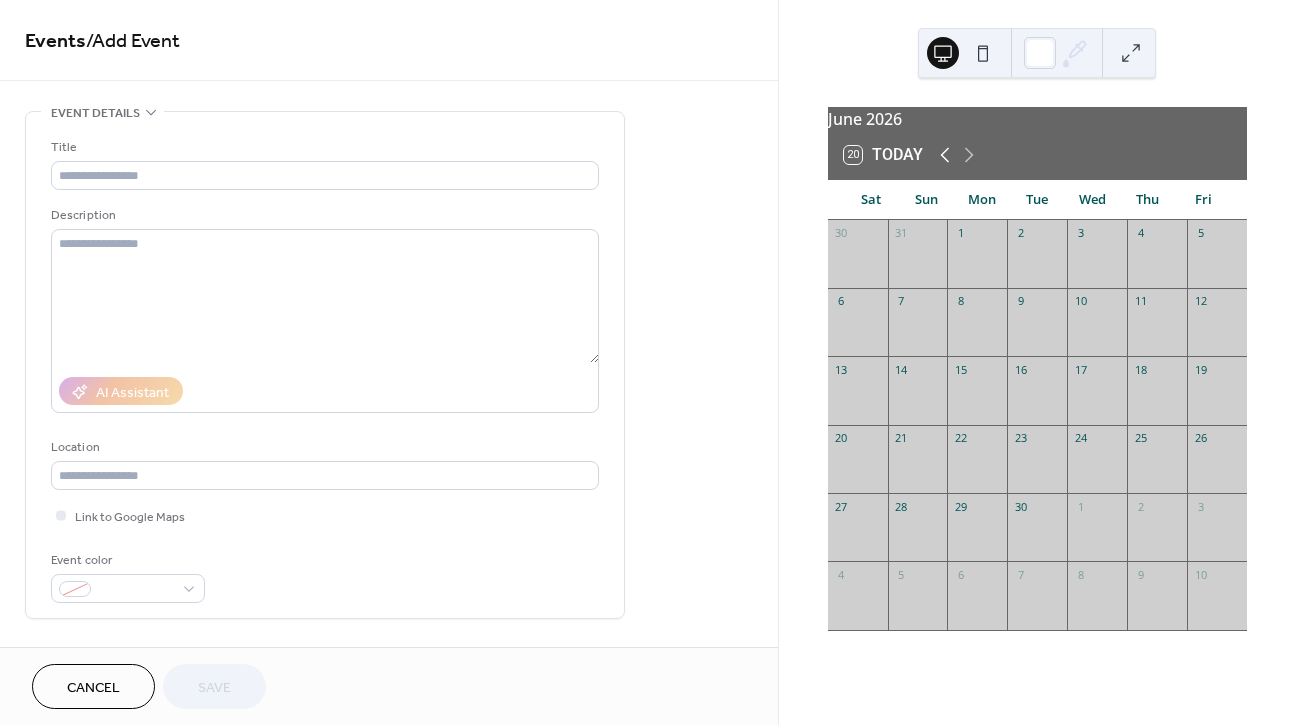 click 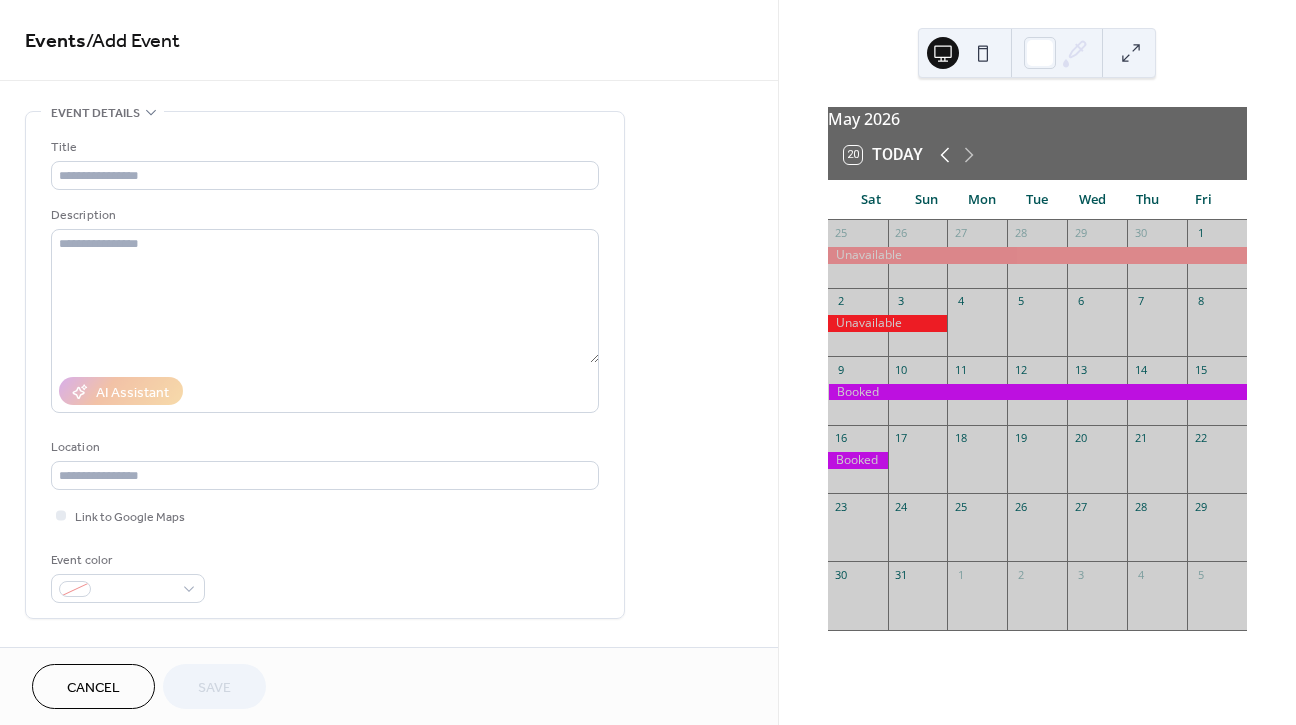 click 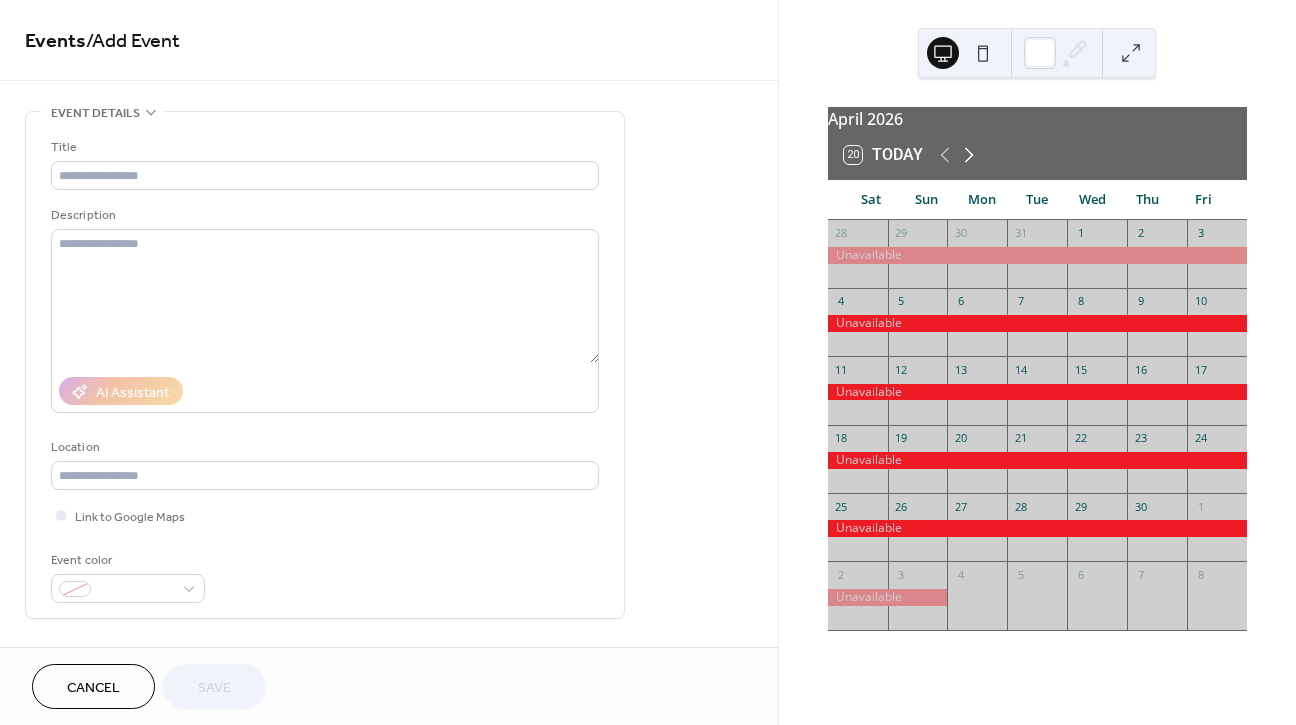 click 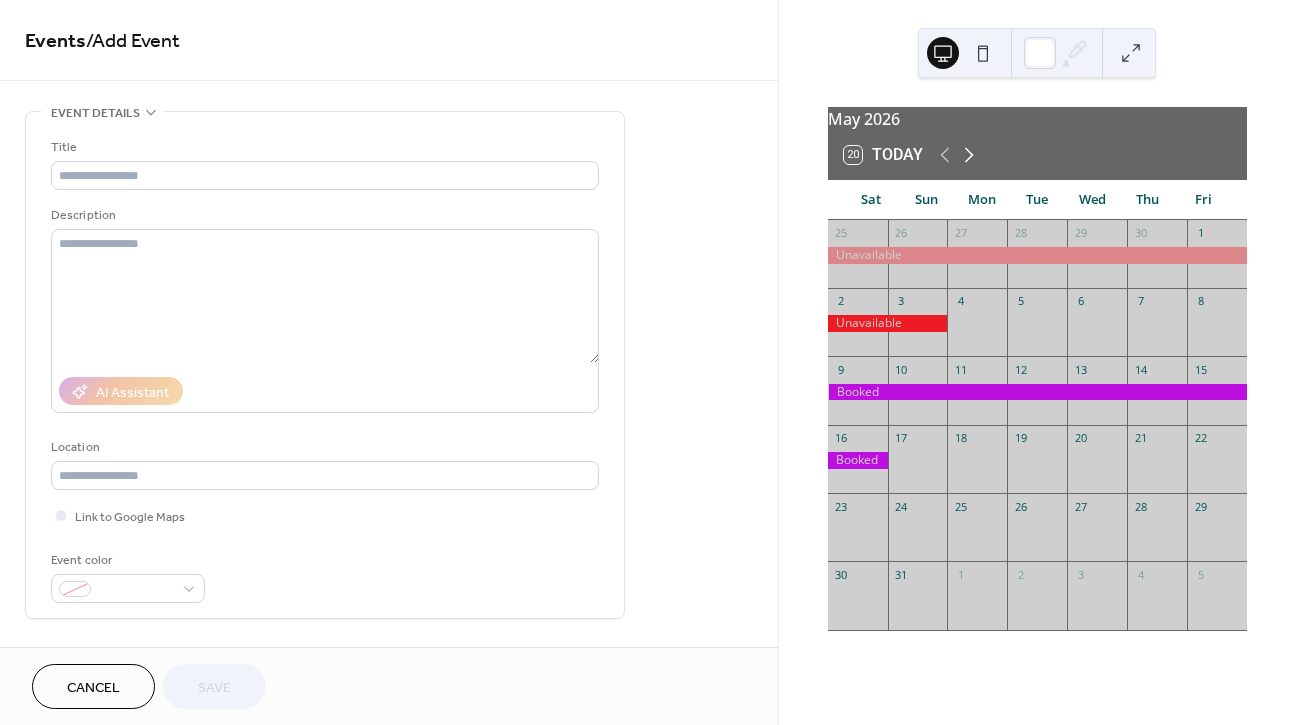 click 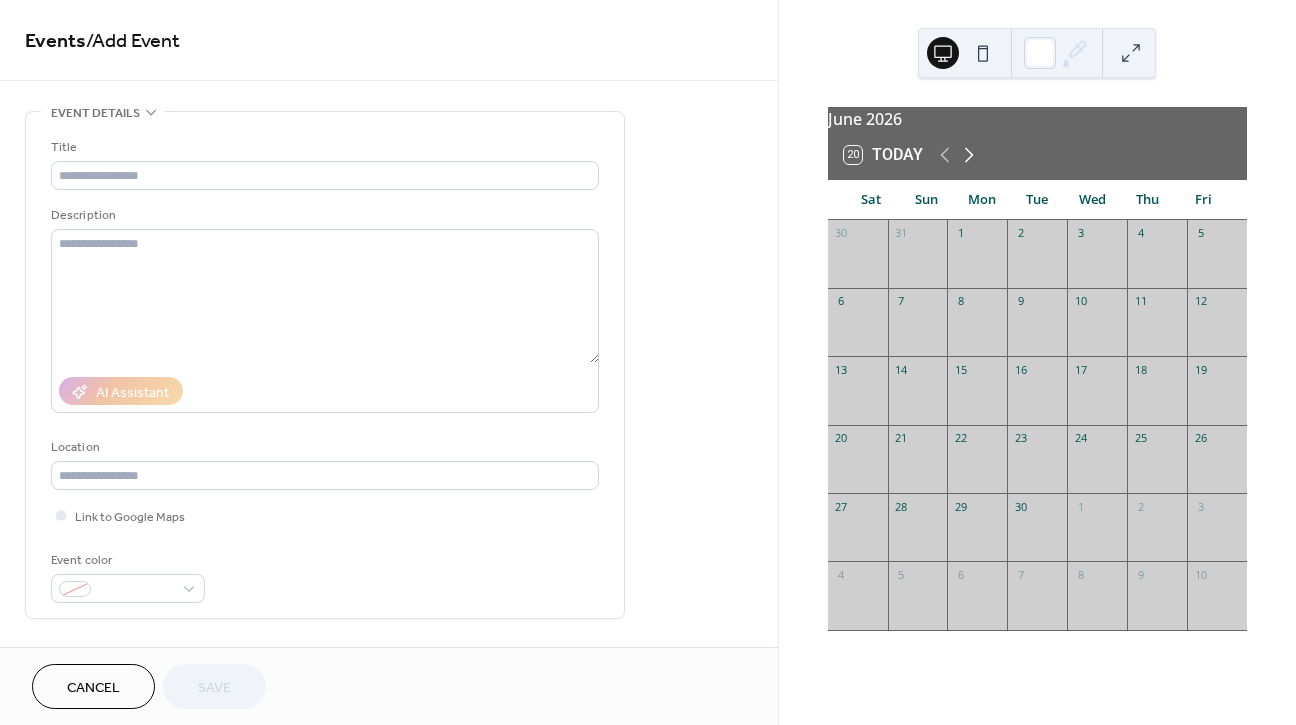 click 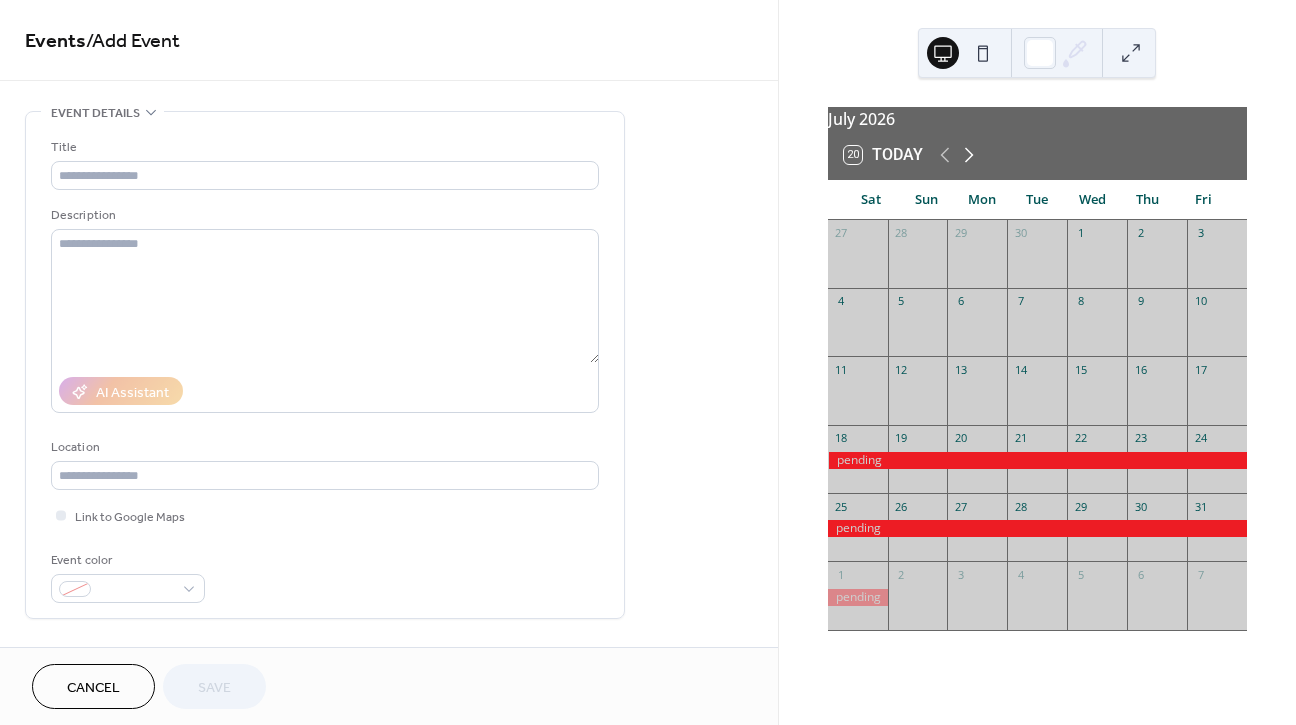 click 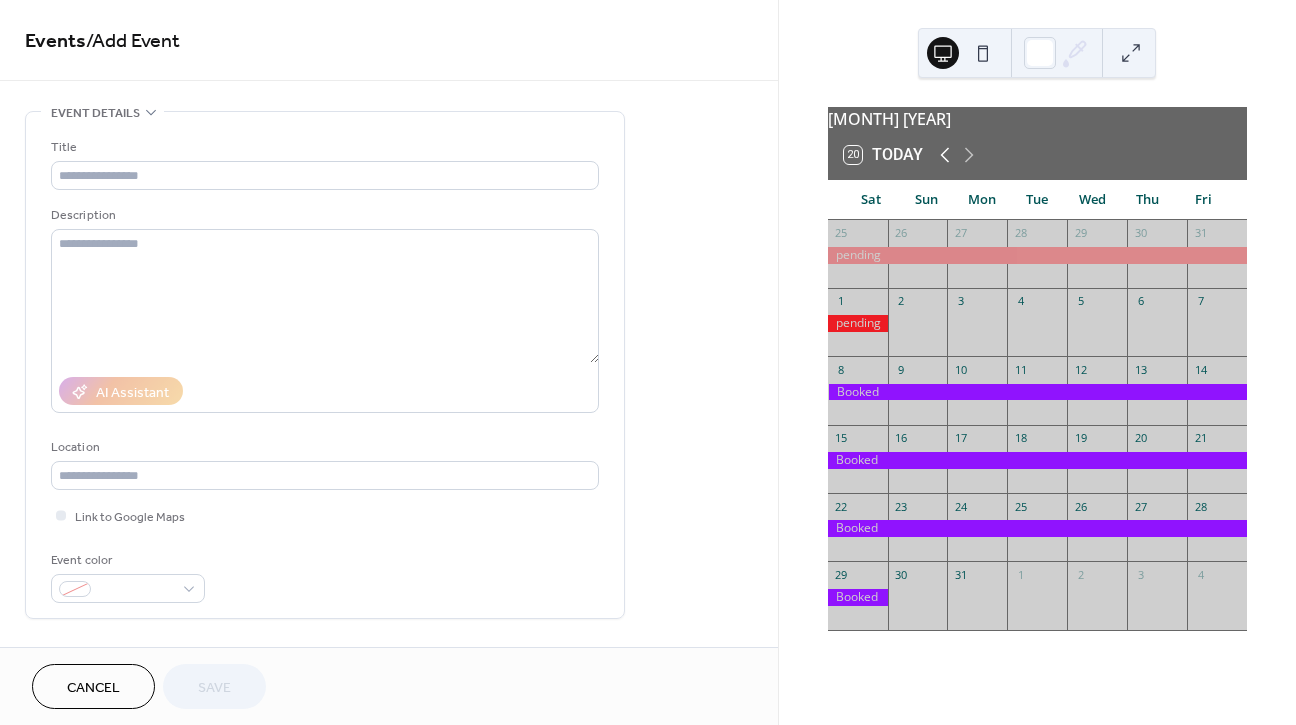 click 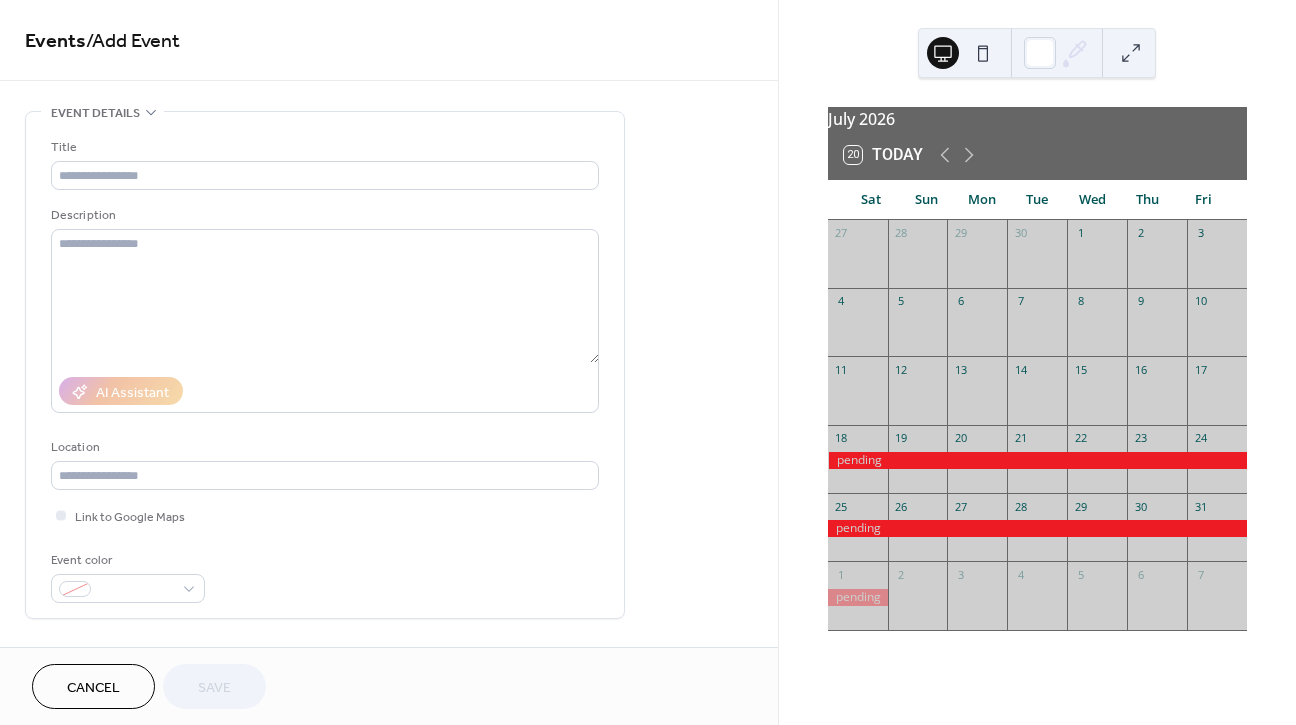 click on "4" at bounding box center (858, 301) 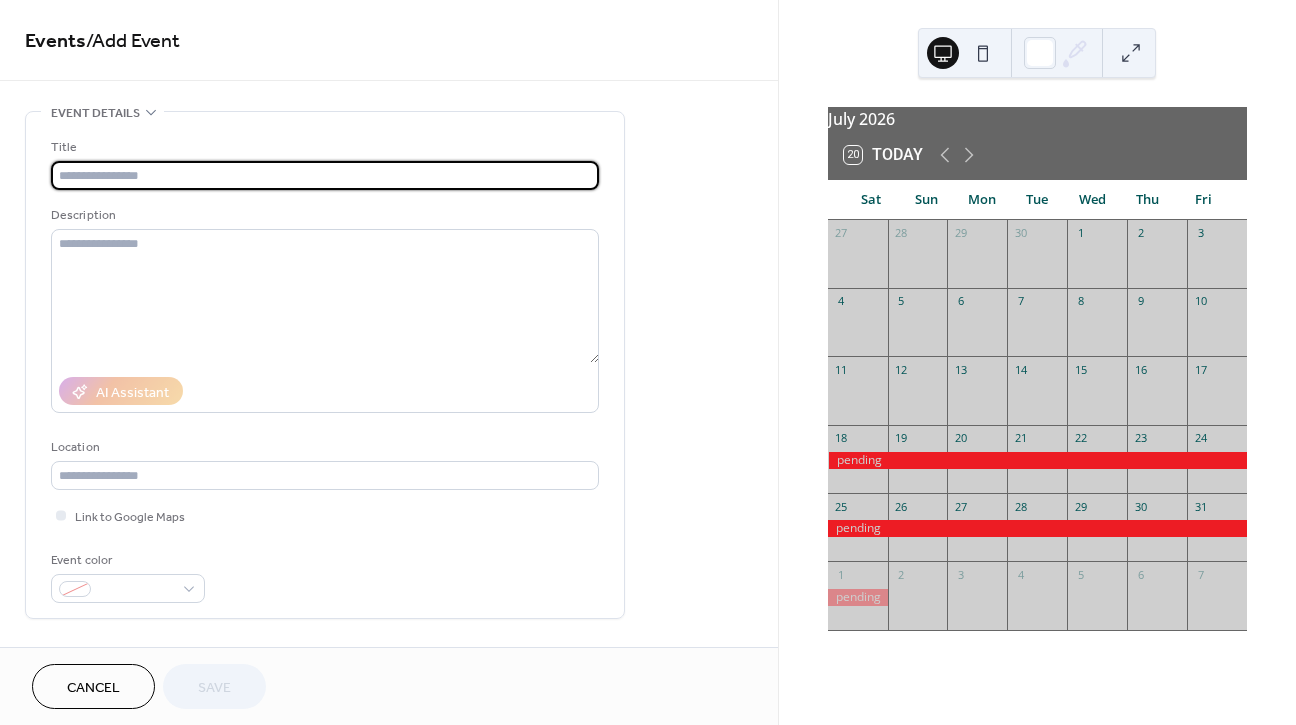 click at bounding box center [325, 175] 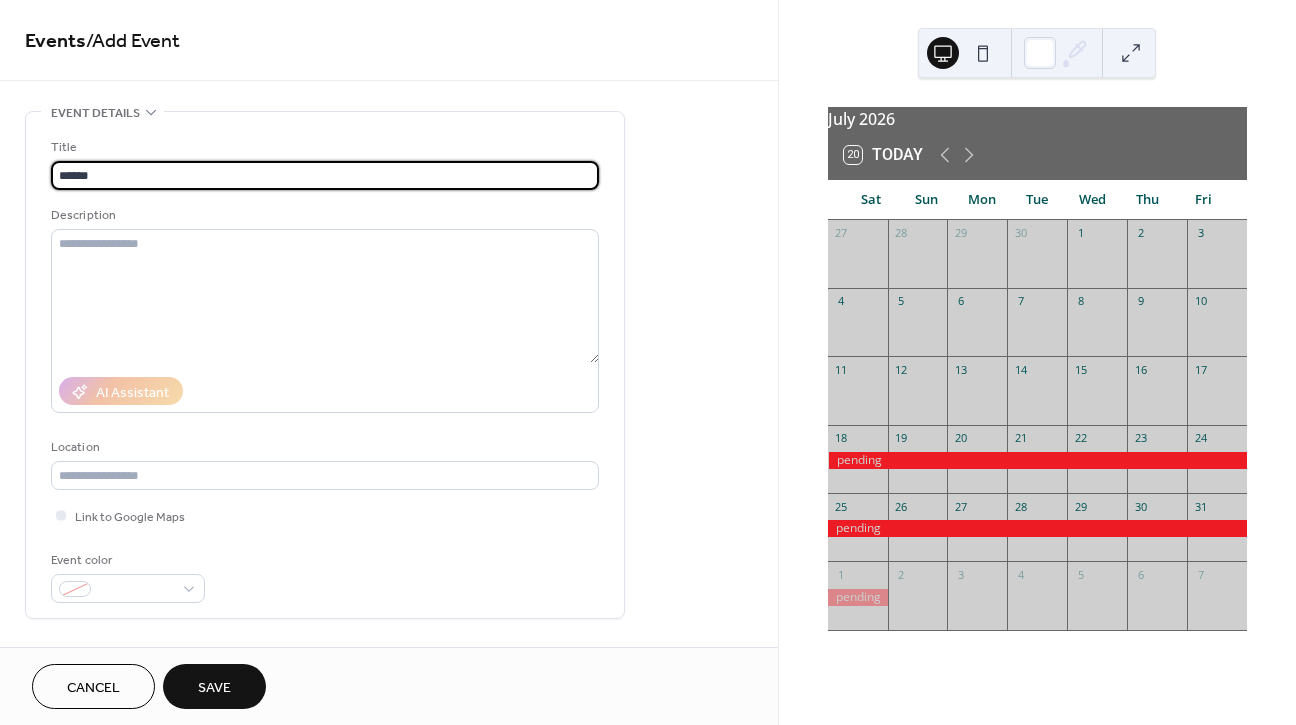 type on "******" 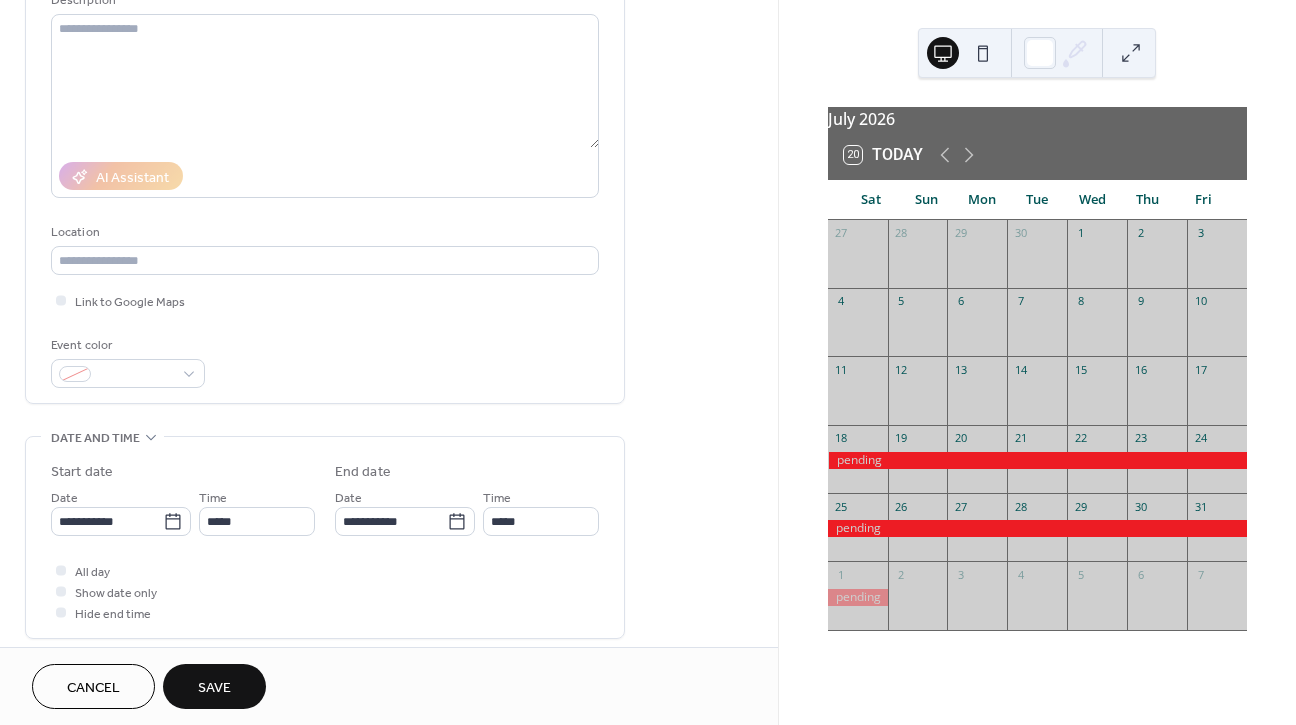 scroll, scrollTop: 306, scrollLeft: 0, axis: vertical 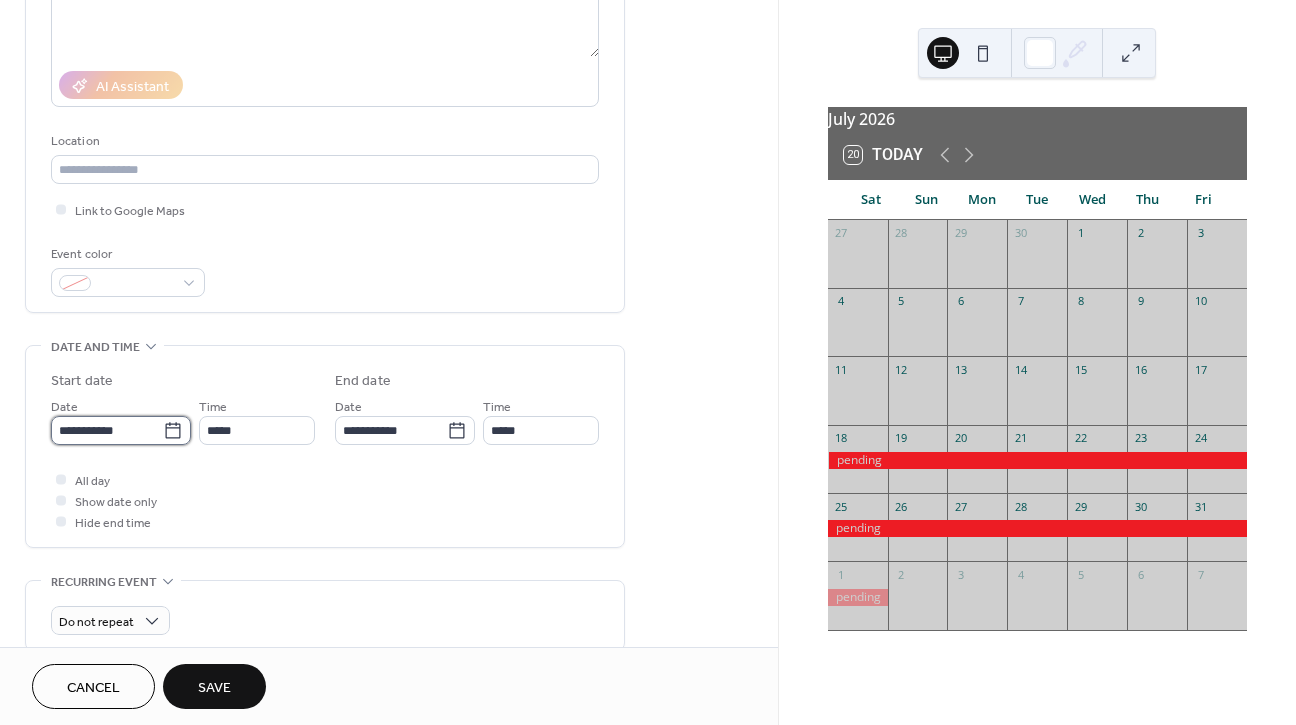 click on "**********" at bounding box center [107, 430] 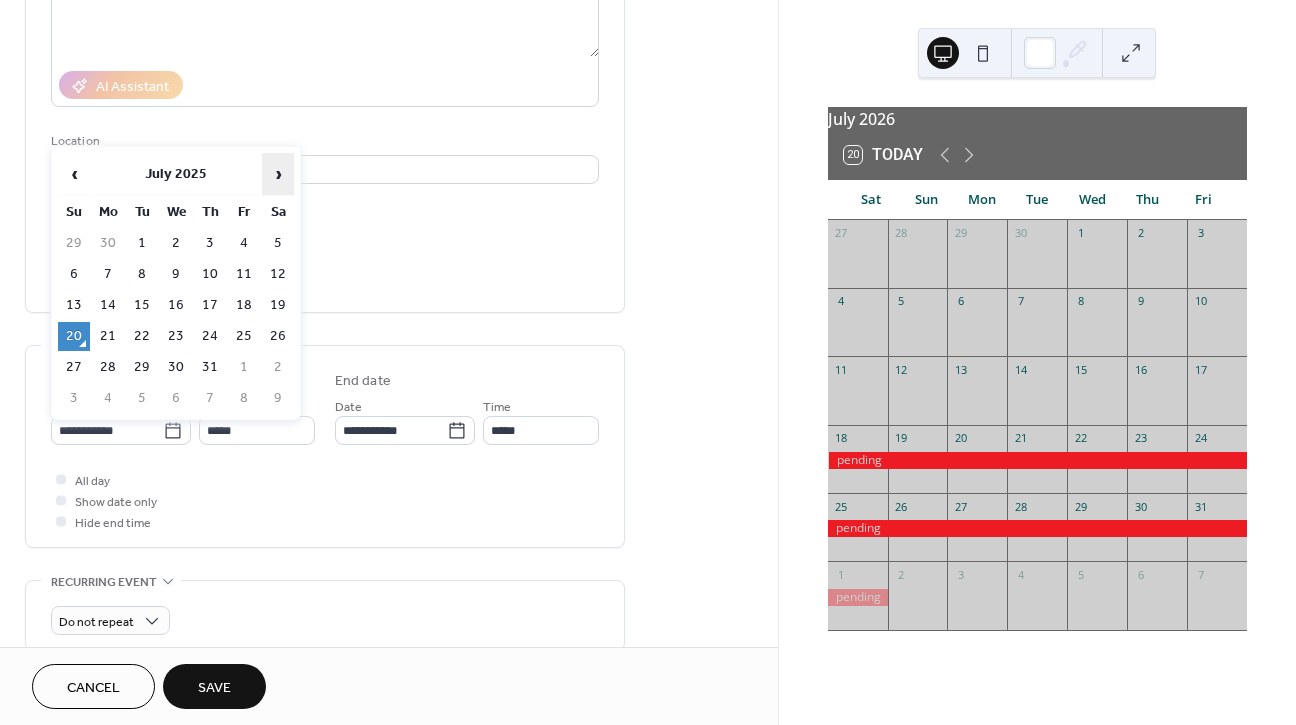 click on "›" at bounding box center [278, 174] 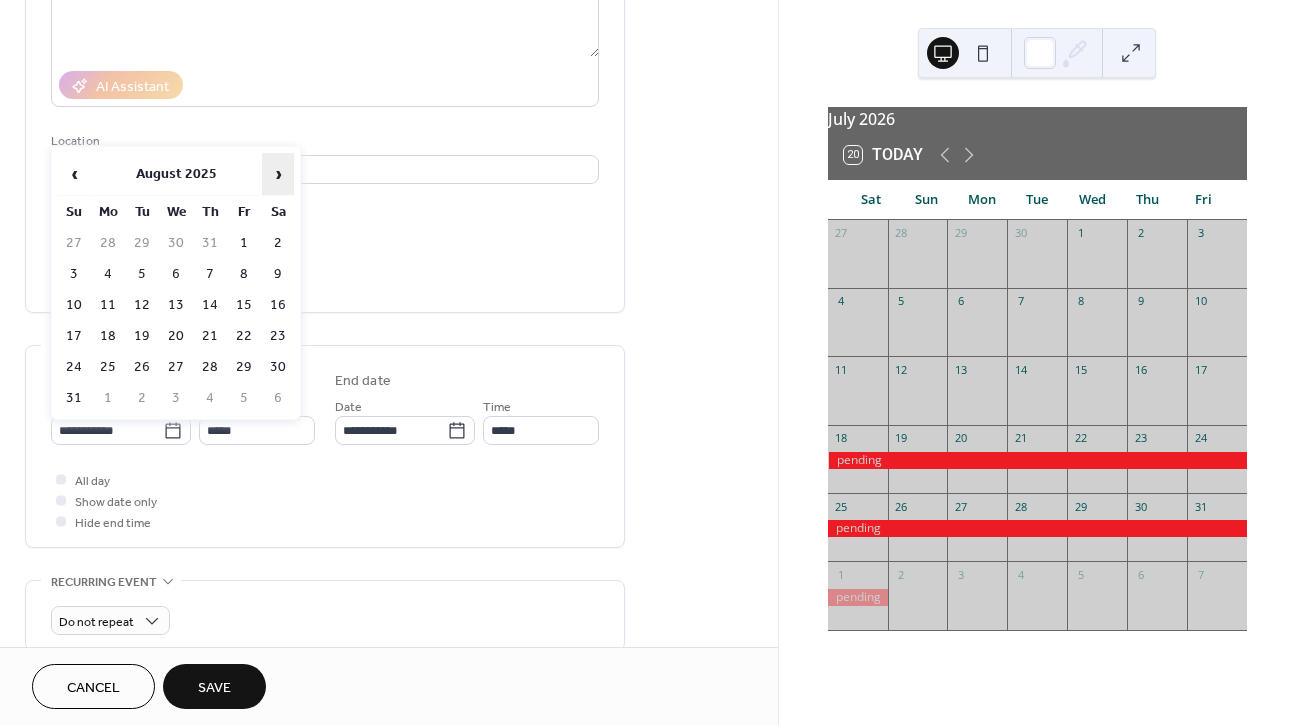click on "›" at bounding box center (278, 174) 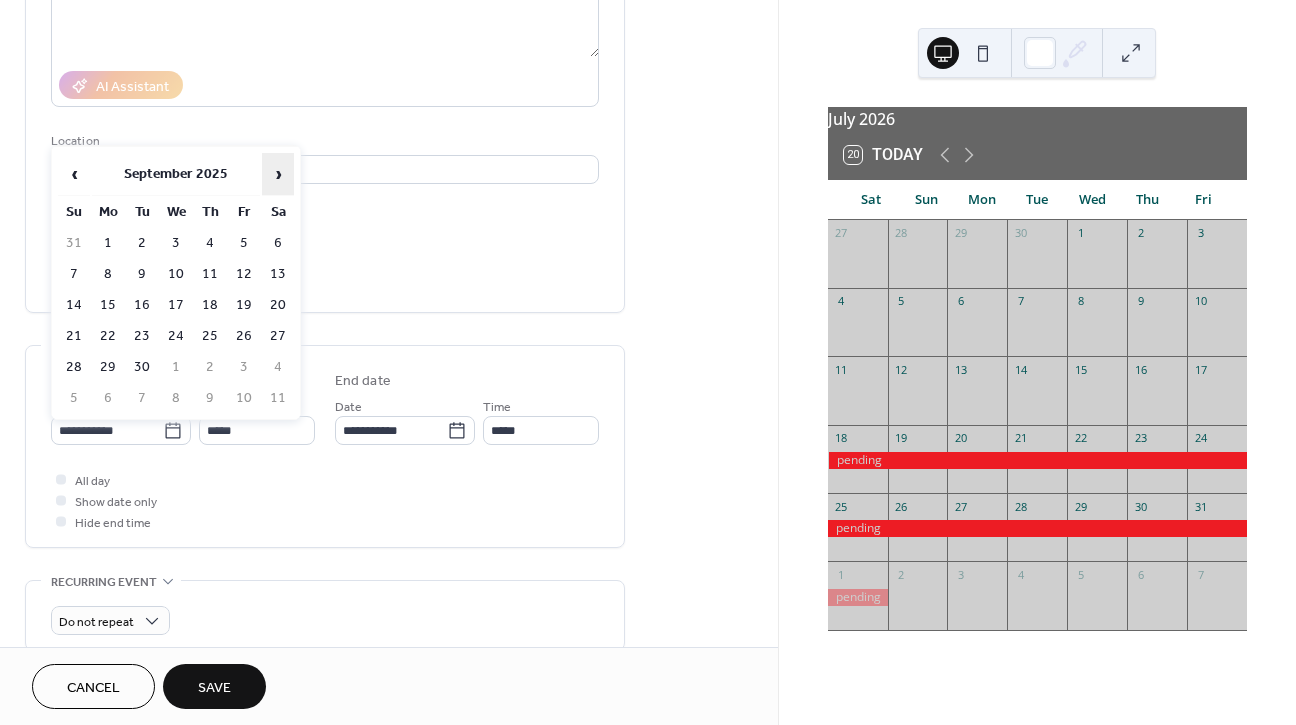 click on "›" at bounding box center (278, 174) 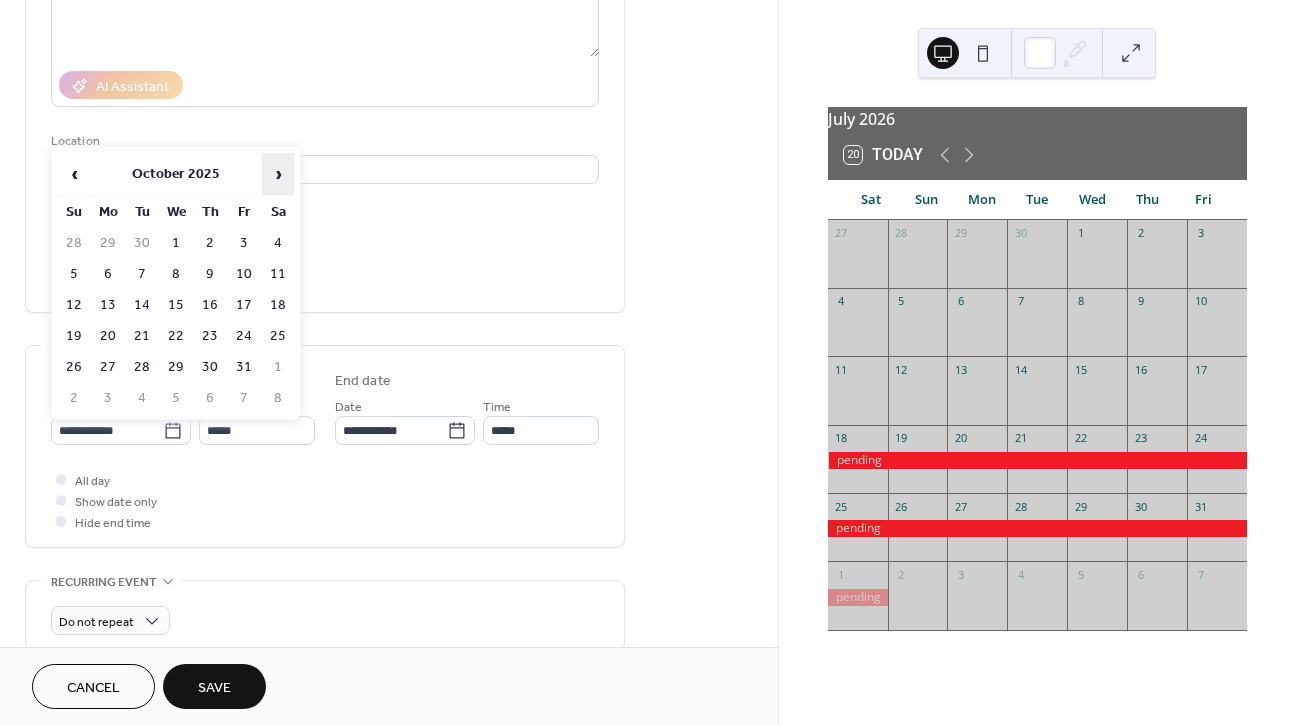 click on "›" at bounding box center (278, 174) 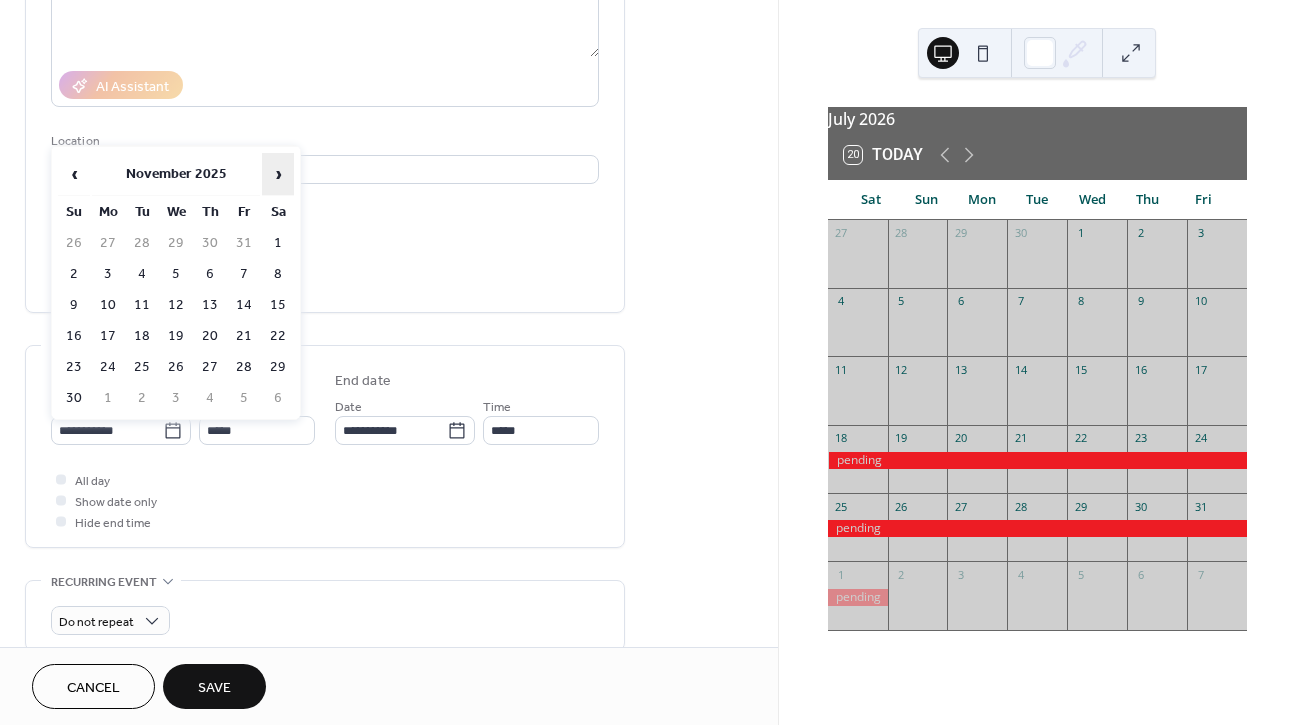 click on "›" at bounding box center [278, 174] 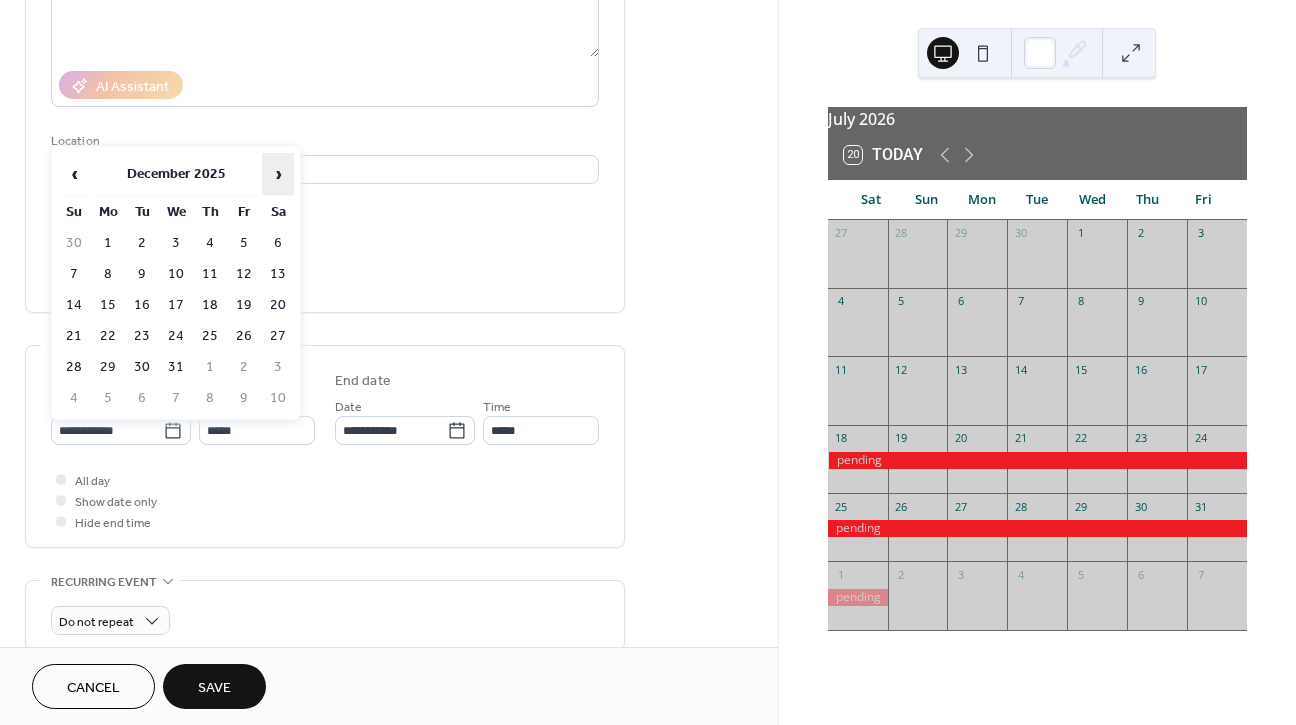 click on "›" at bounding box center (278, 174) 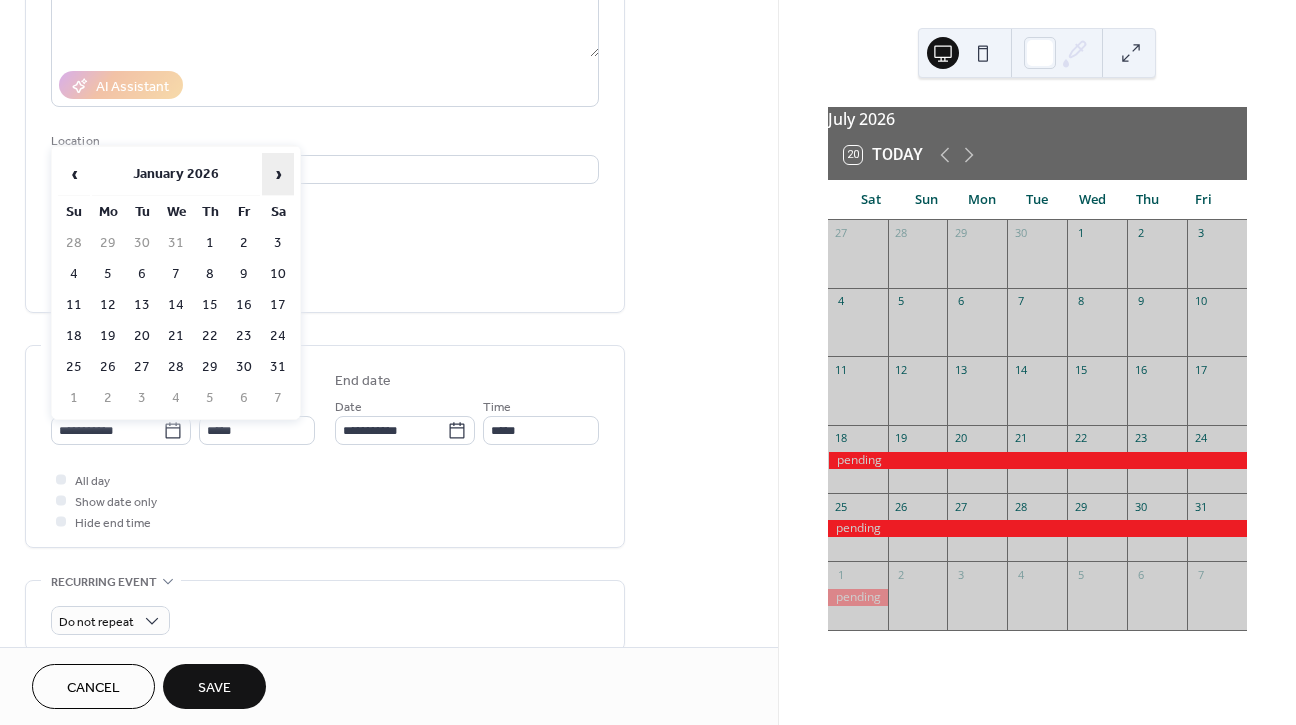 click on "›" at bounding box center [278, 174] 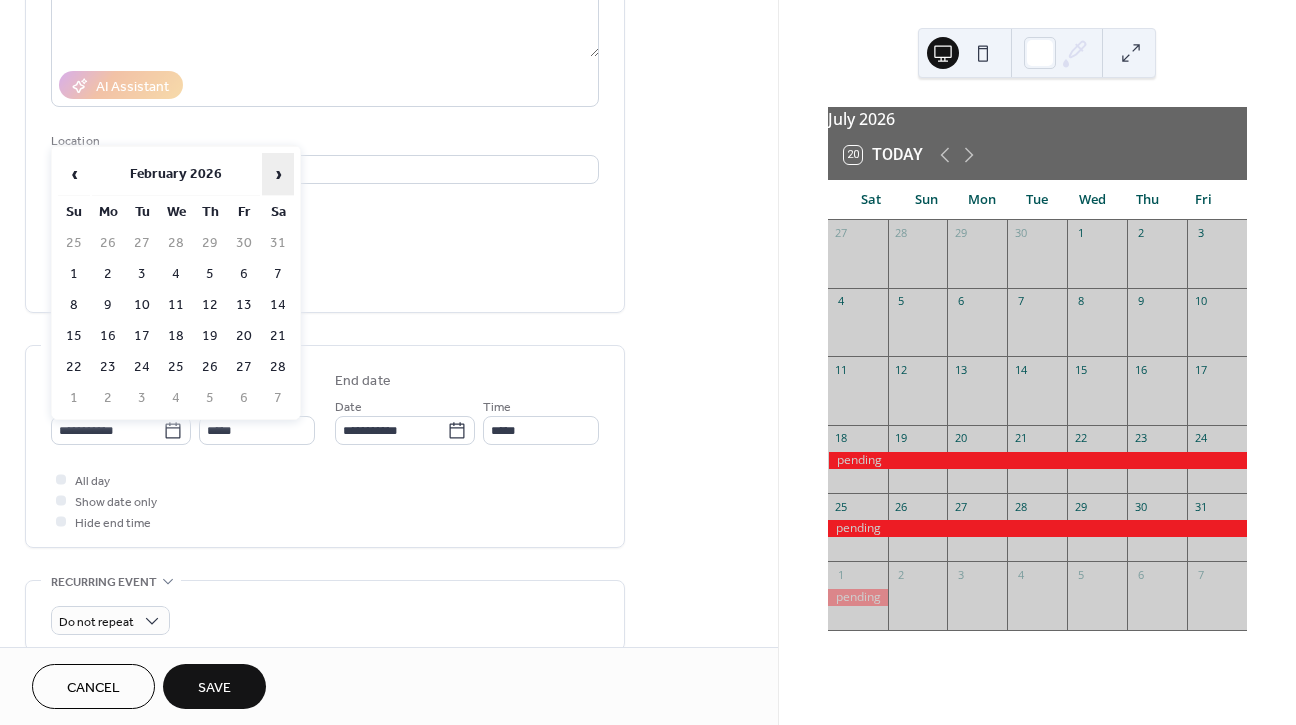 click on "›" at bounding box center (278, 174) 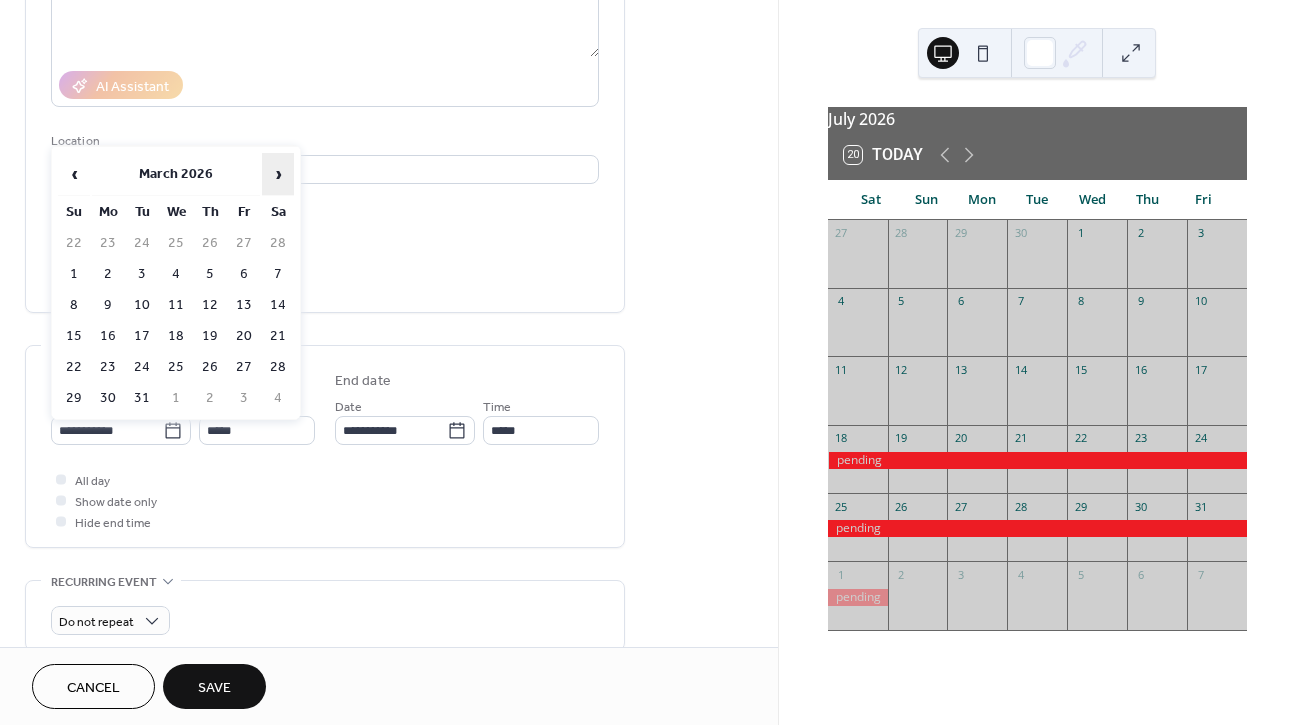 click on "›" at bounding box center [278, 174] 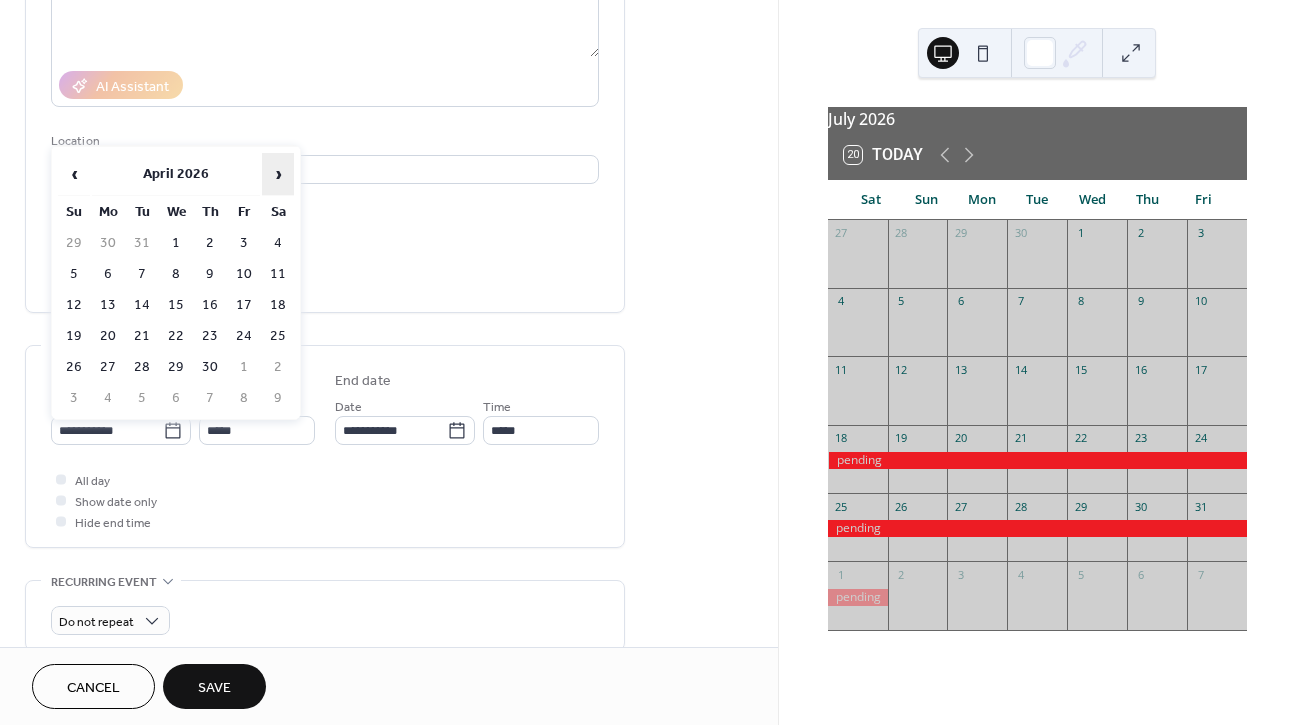 click on "›" at bounding box center (278, 174) 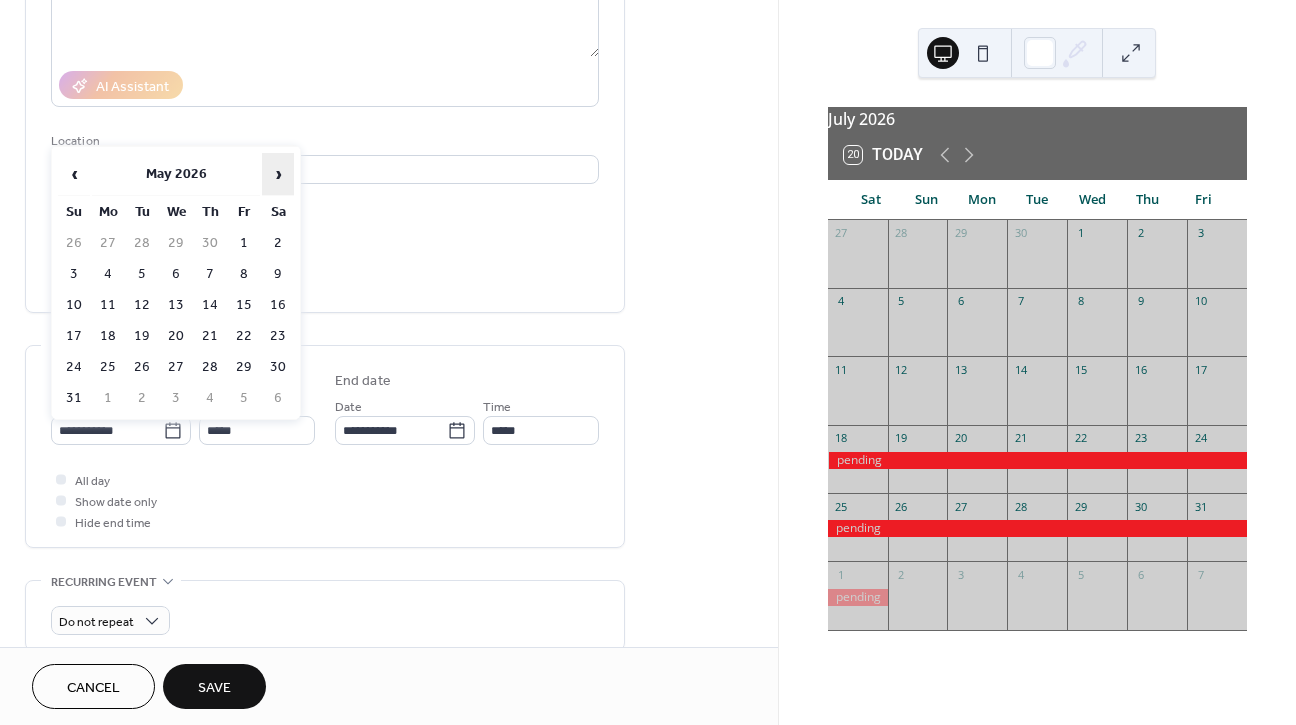 click on "›" at bounding box center (278, 174) 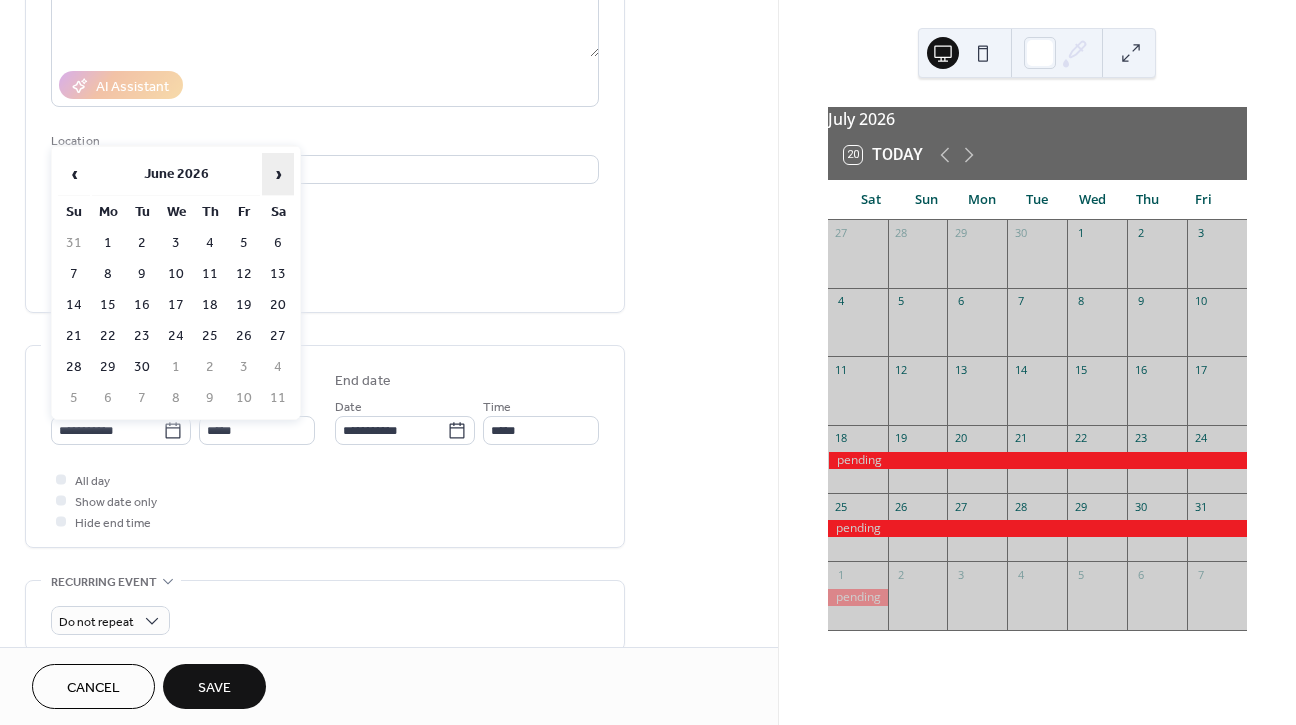 click on "›" at bounding box center [278, 174] 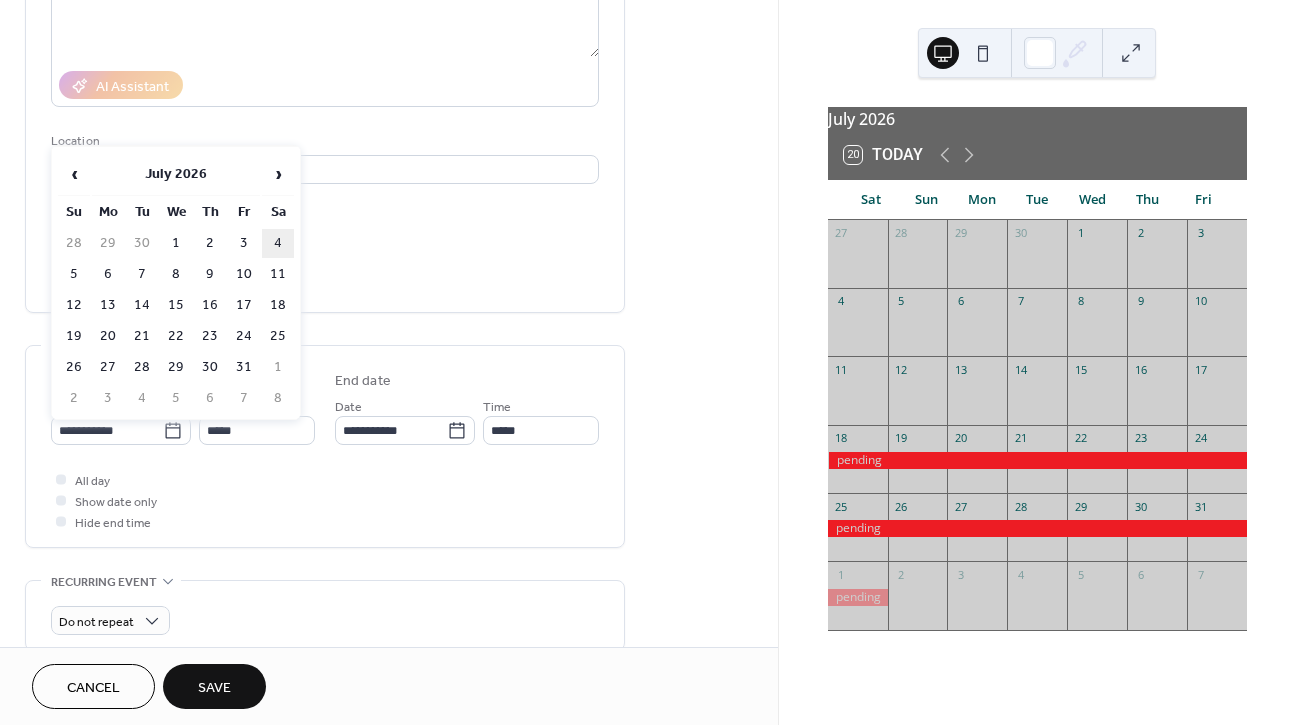 click on "4" at bounding box center [278, 243] 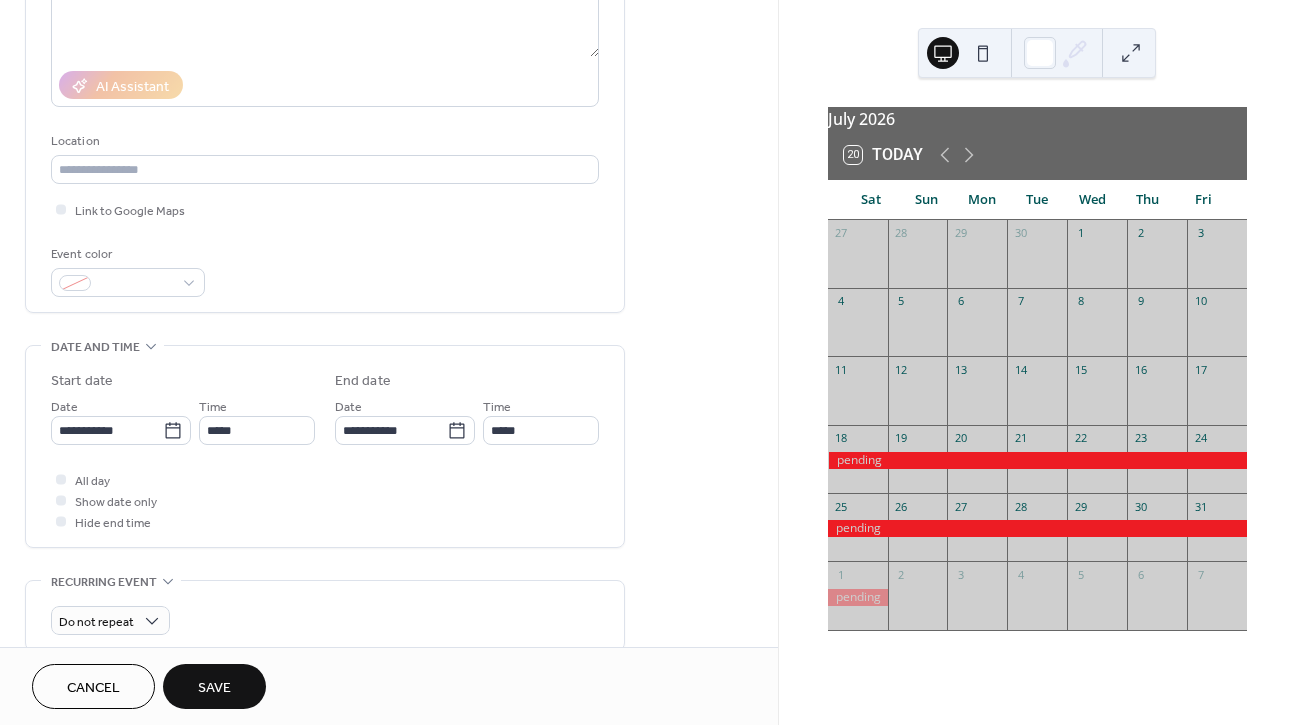 type on "**********" 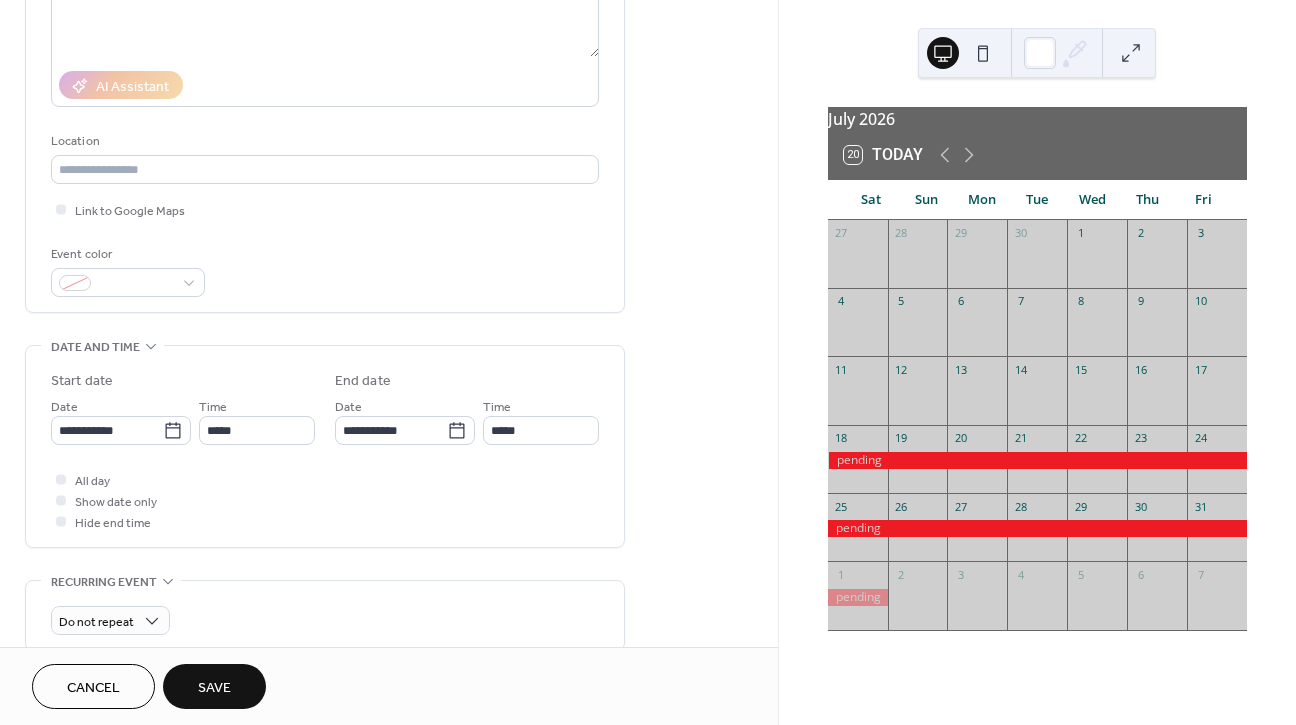 type on "**********" 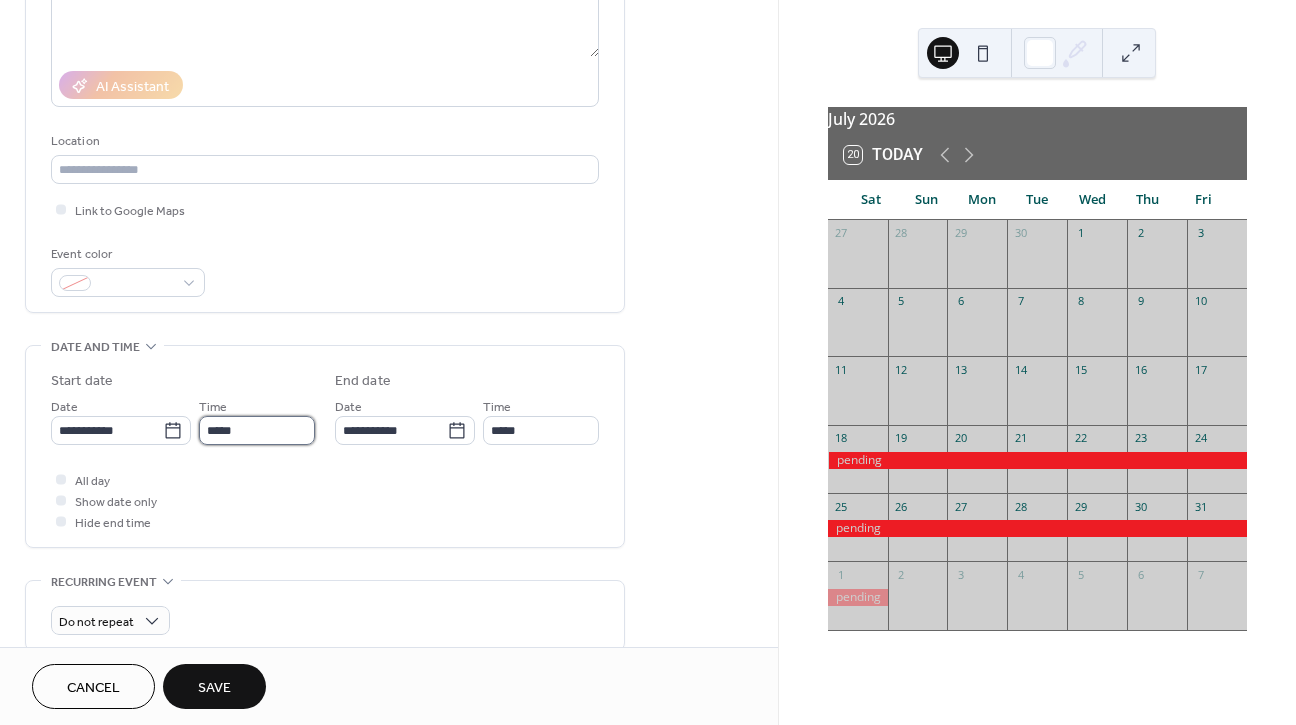 click on "*****" at bounding box center (257, 430) 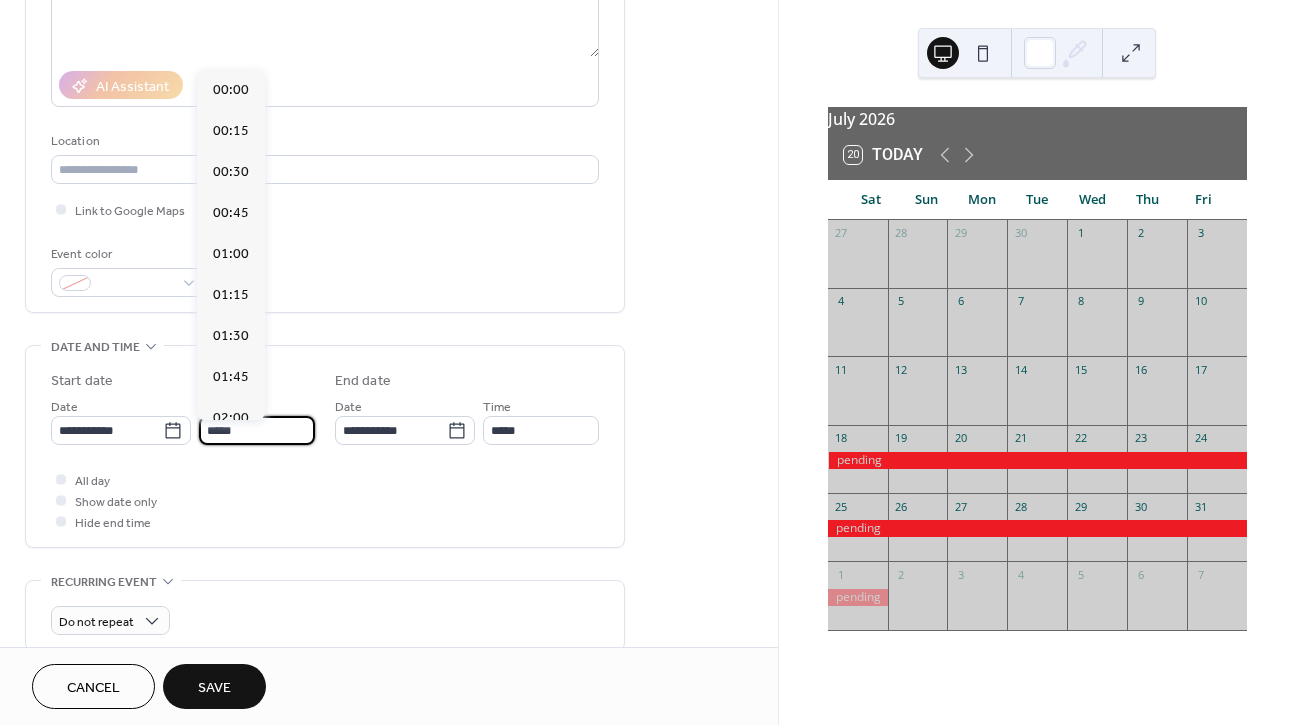 scroll, scrollTop: 1968, scrollLeft: 0, axis: vertical 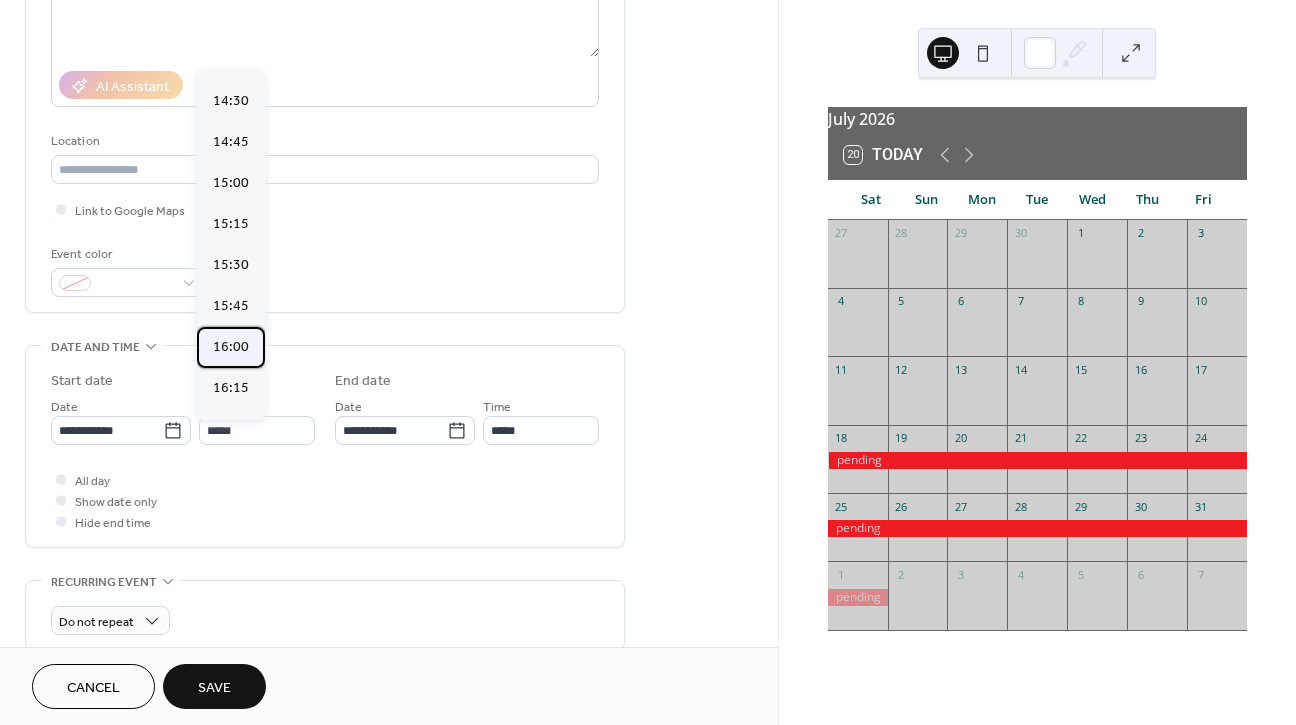click on "16:00" at bounding box center (231, 347) 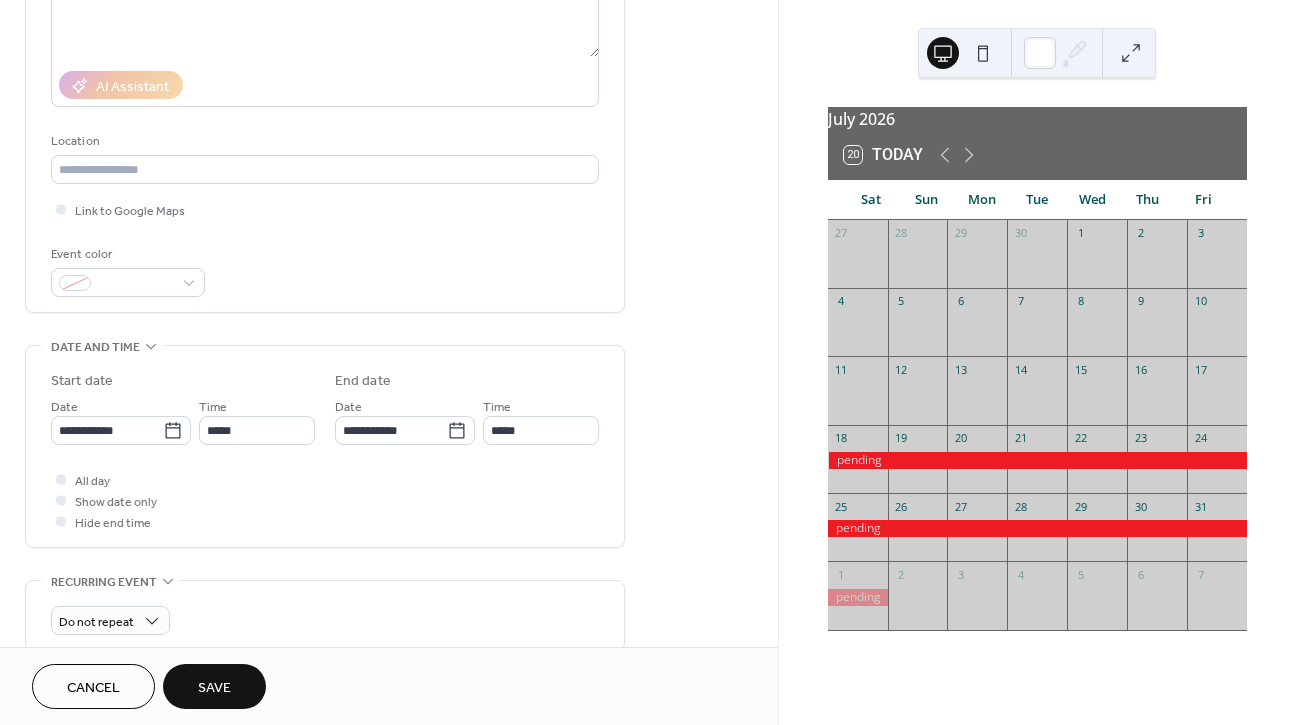 type on "*****" 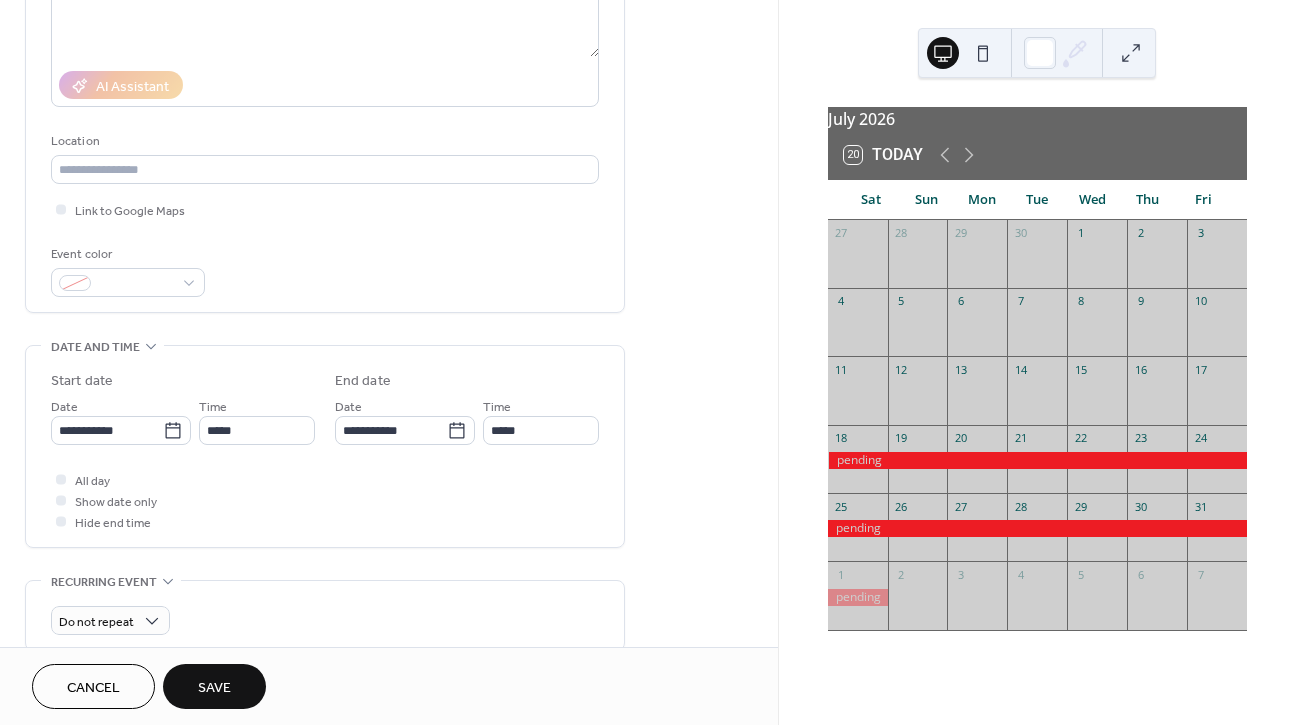 type on "*****" 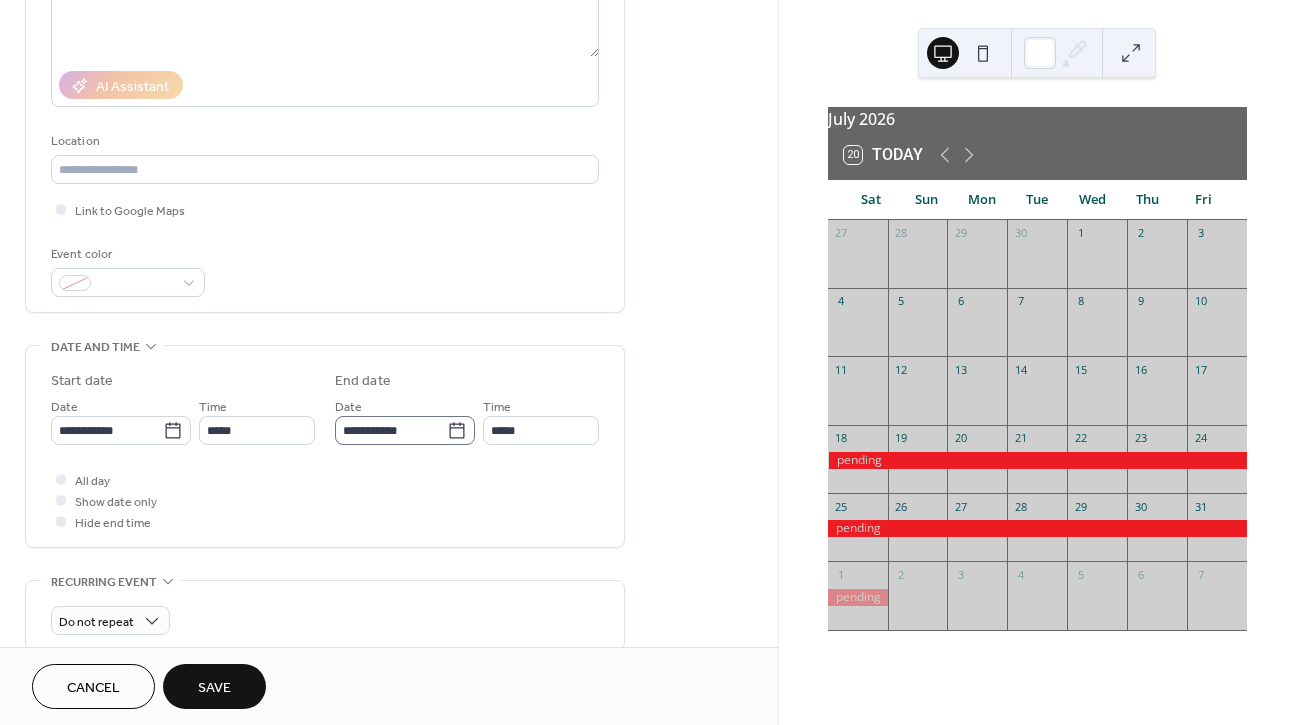click 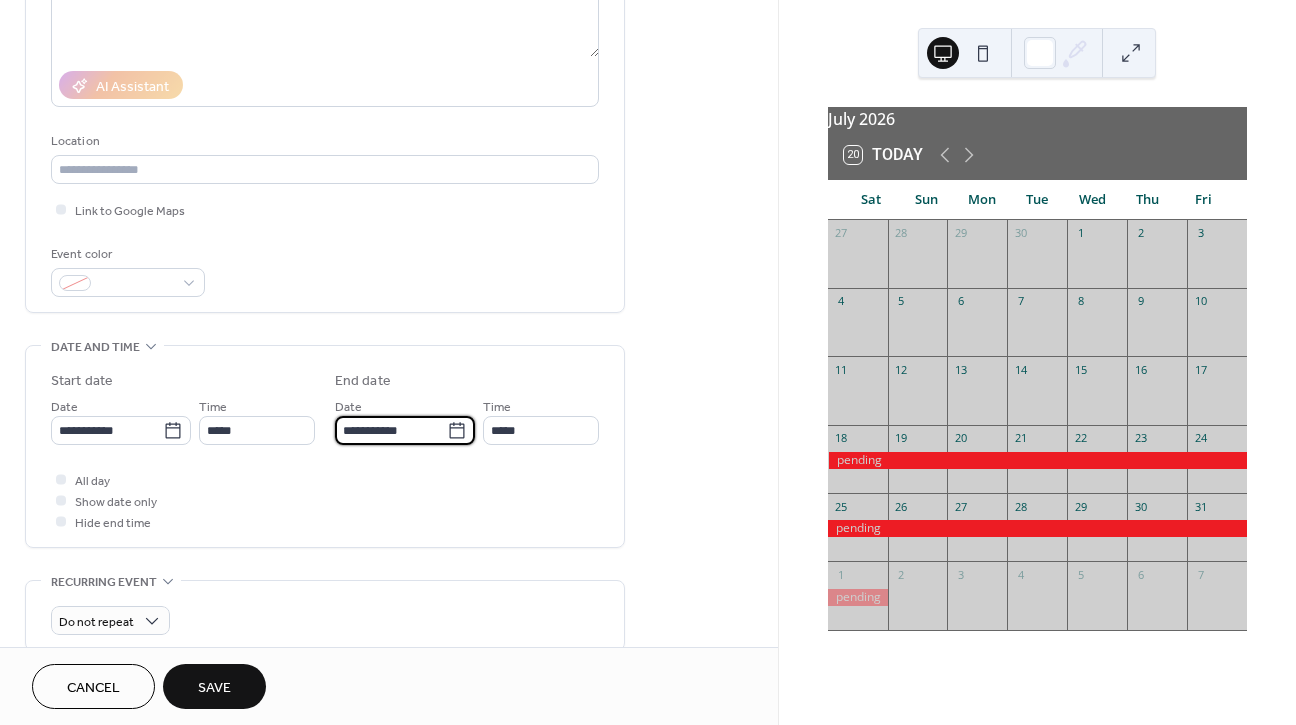 click on "**********" at bounding box center [391, 430] 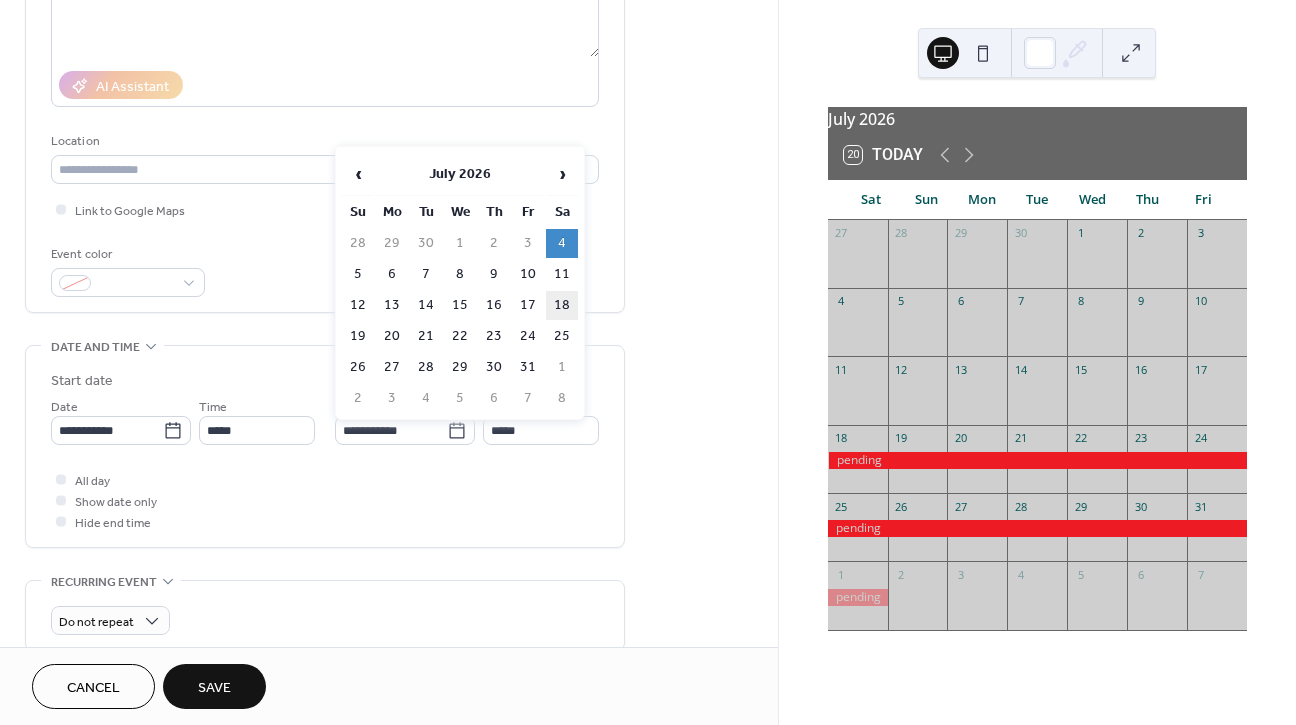 click on "18" at bounding box center [562, 305] 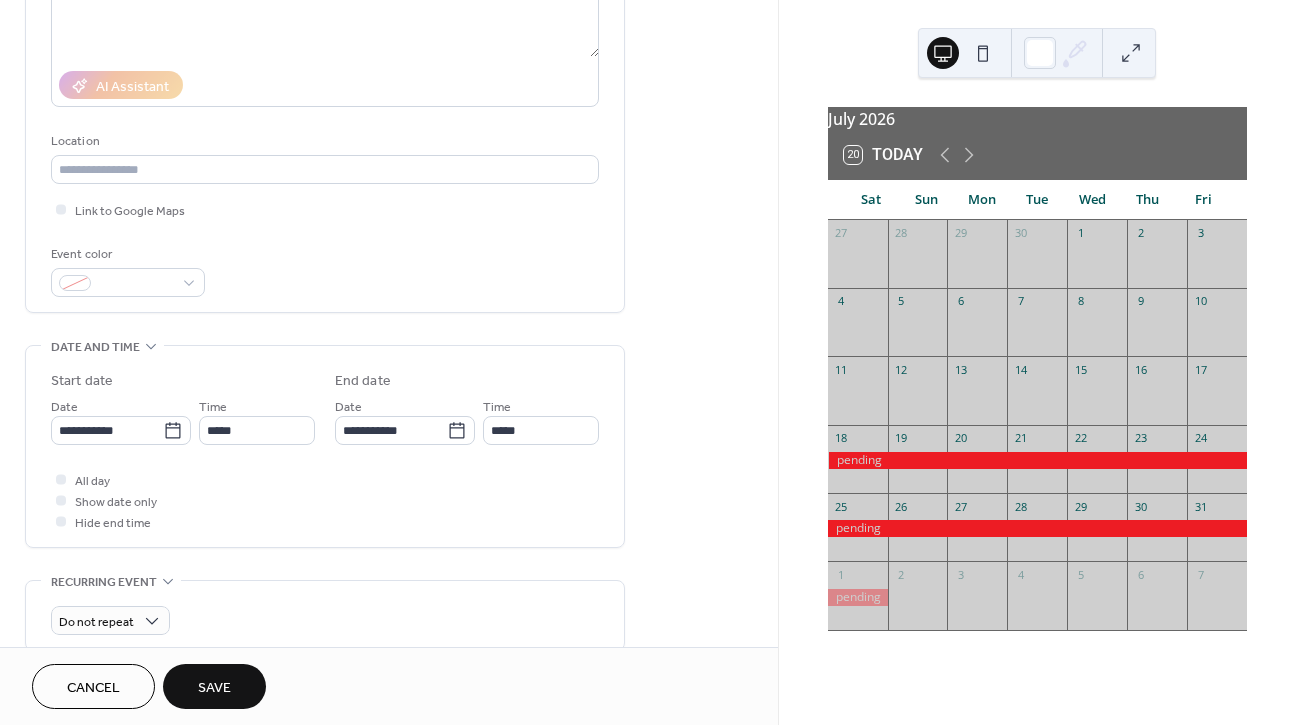 type on "**********" 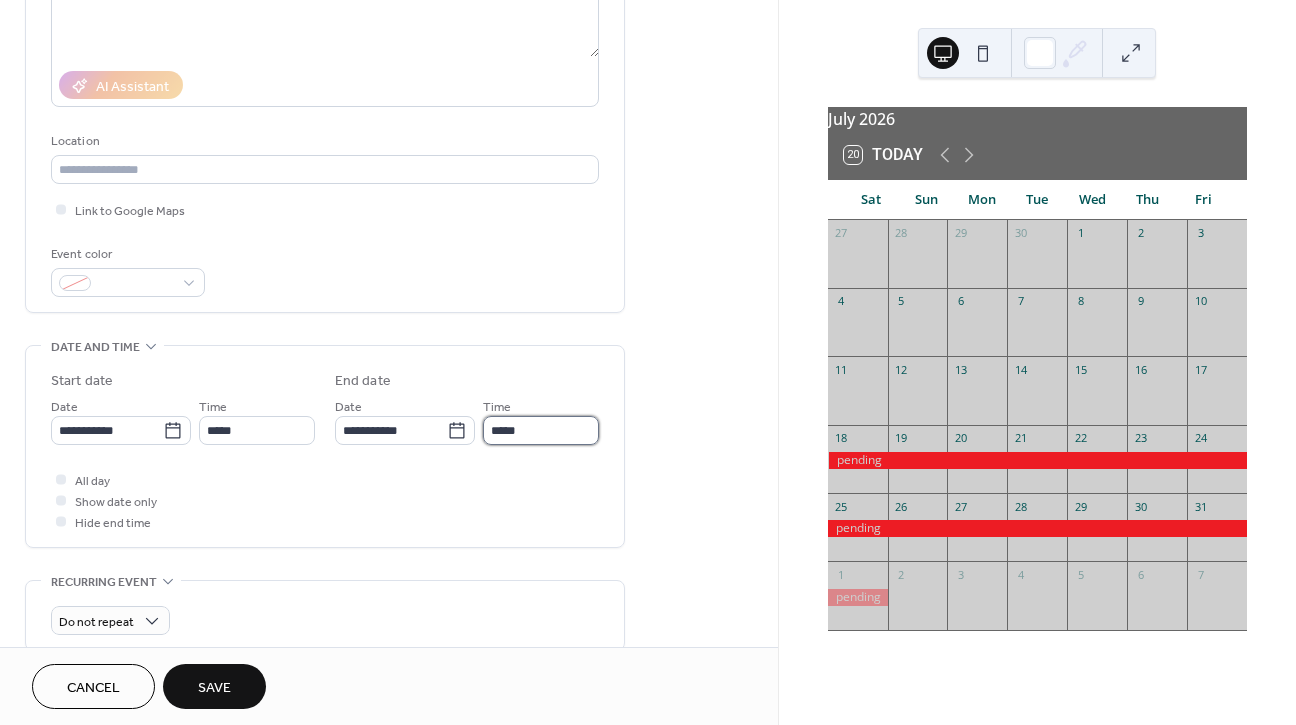 click on "*****" at bounding box center (541, 430) 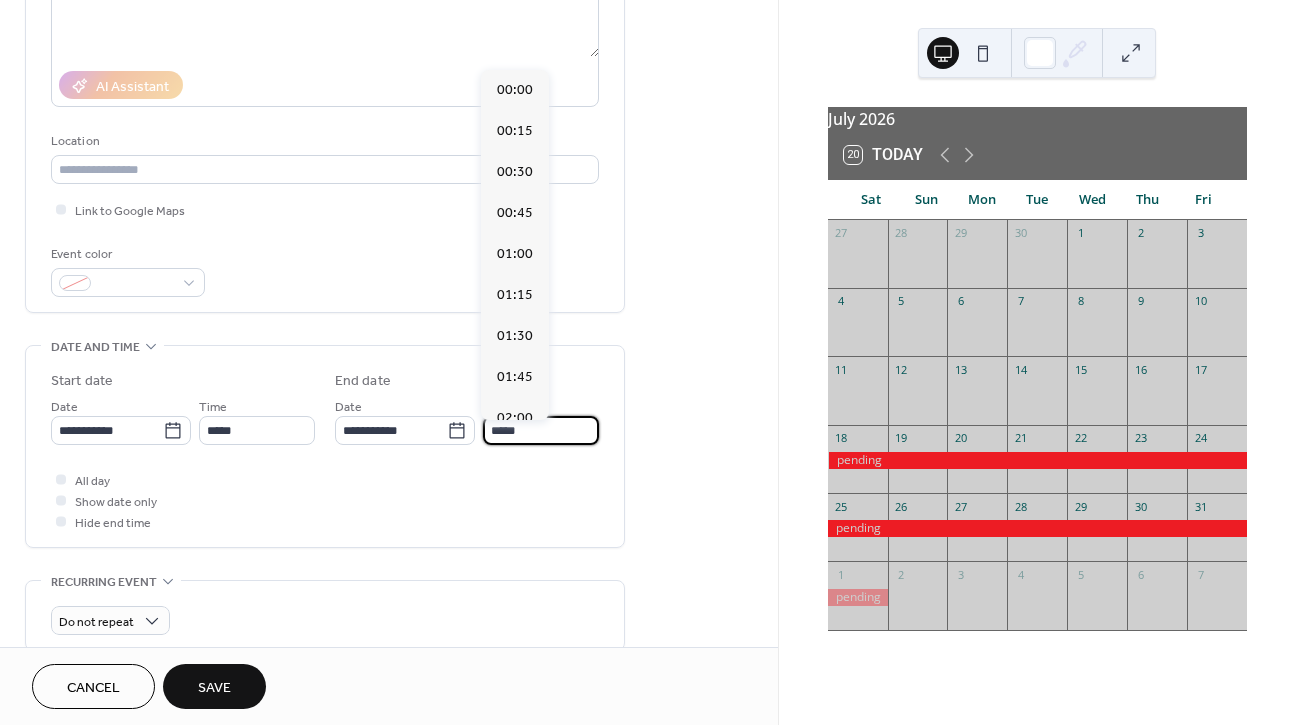 scroll, scrollTop: 2788, scrollLeft: 0, axis: vertical 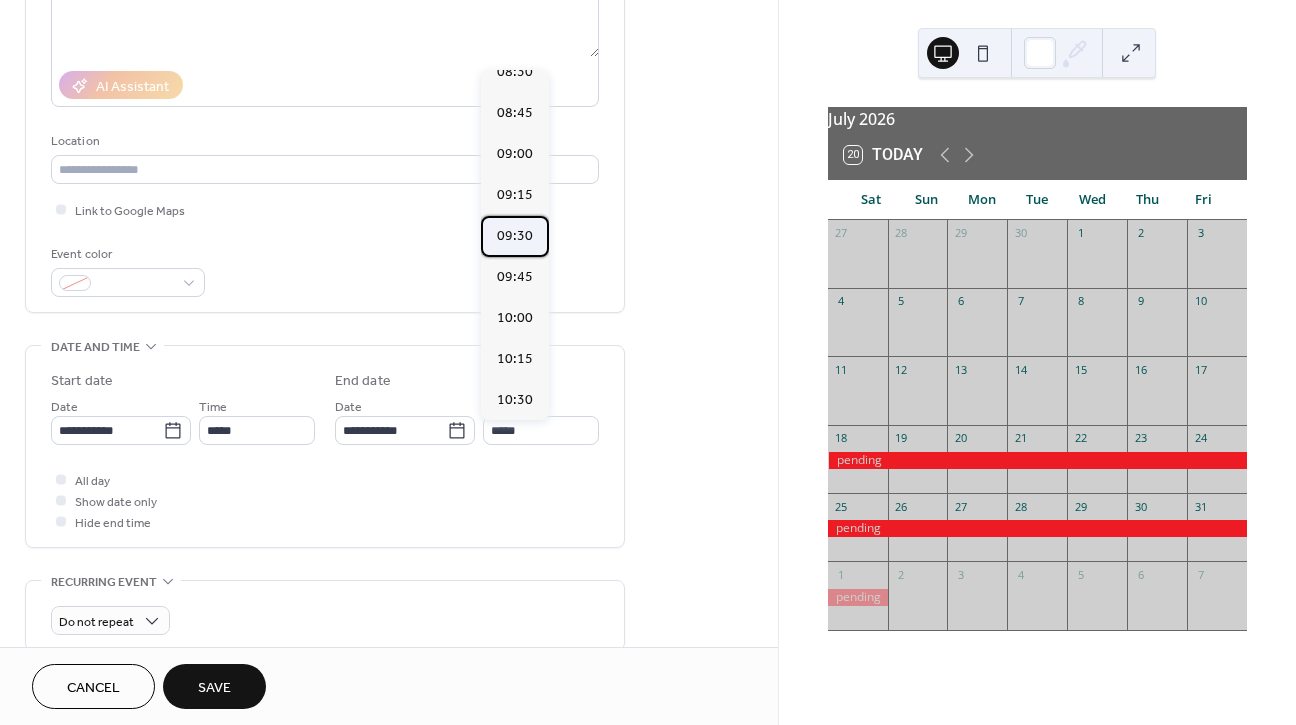 click on "09:30" at bounding box center [515, 236] 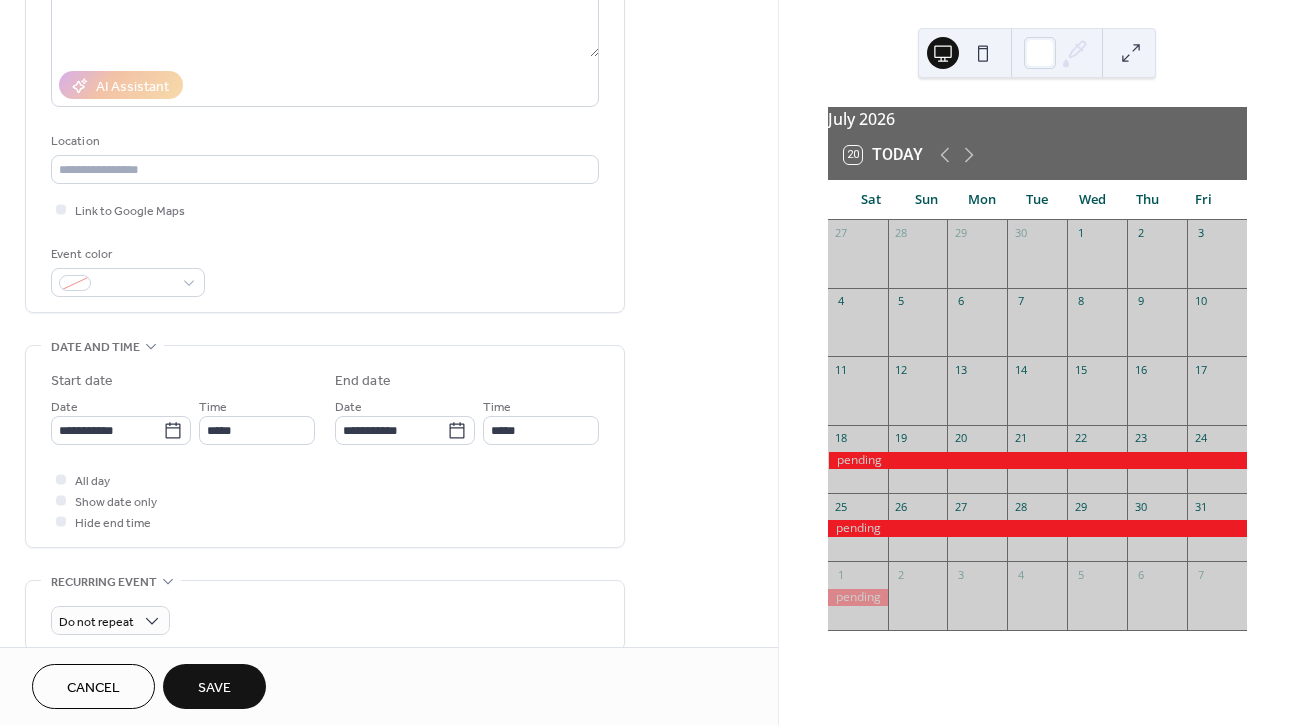 type on "*****" 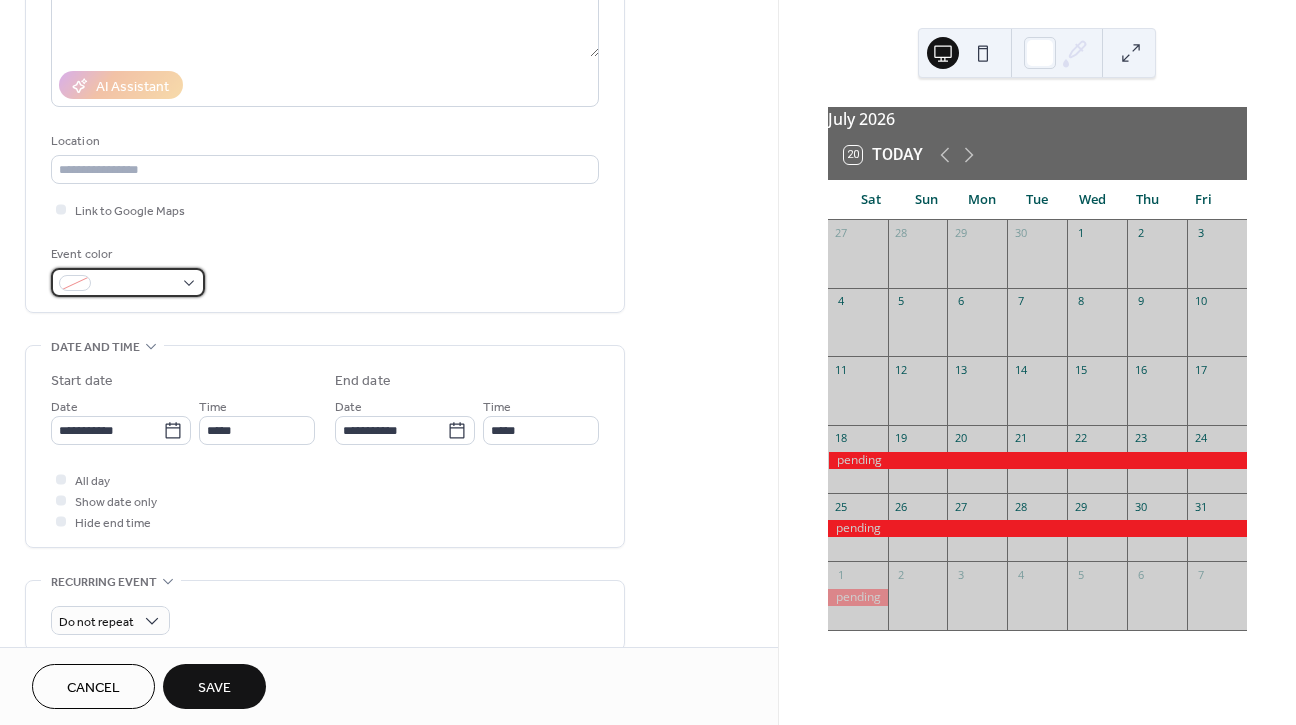 click at bounding box center [128, 282] 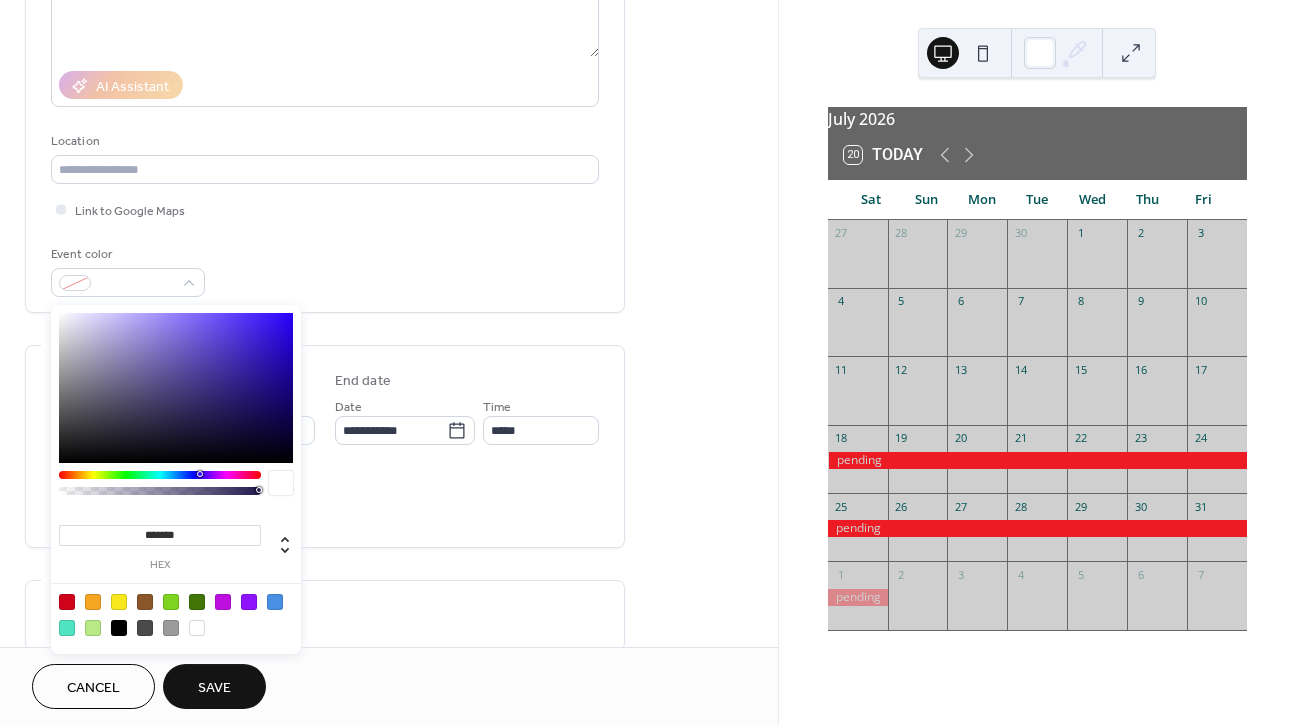 click at bounding box center [249, 602] 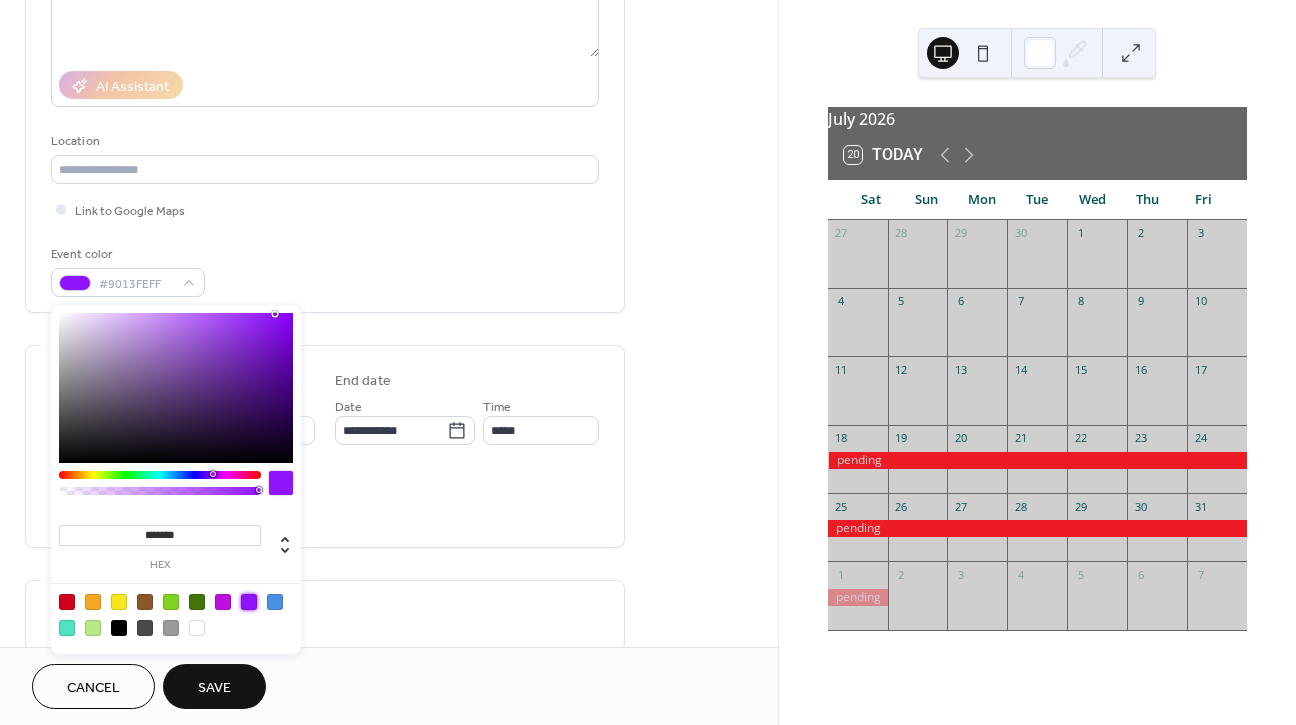 click at bounding box center [223, 602] 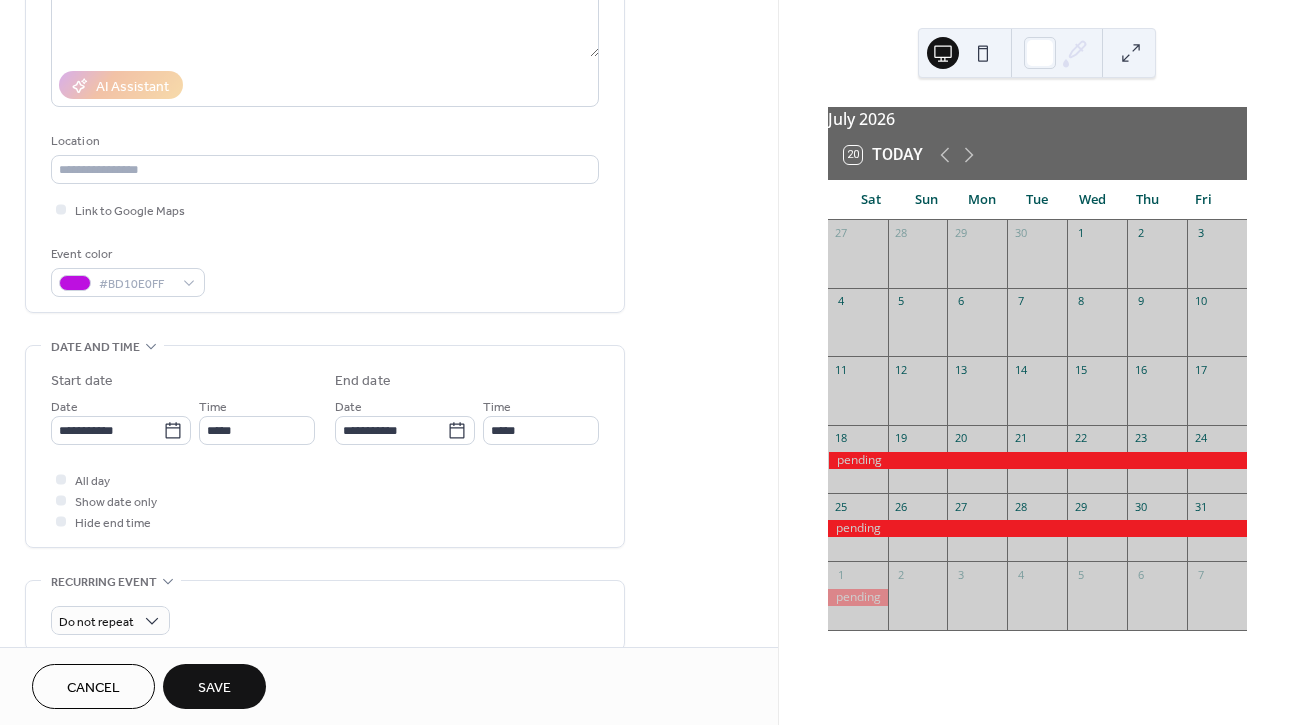 click on "All day Show date only Hide end time" at bounding box center (325, 500) 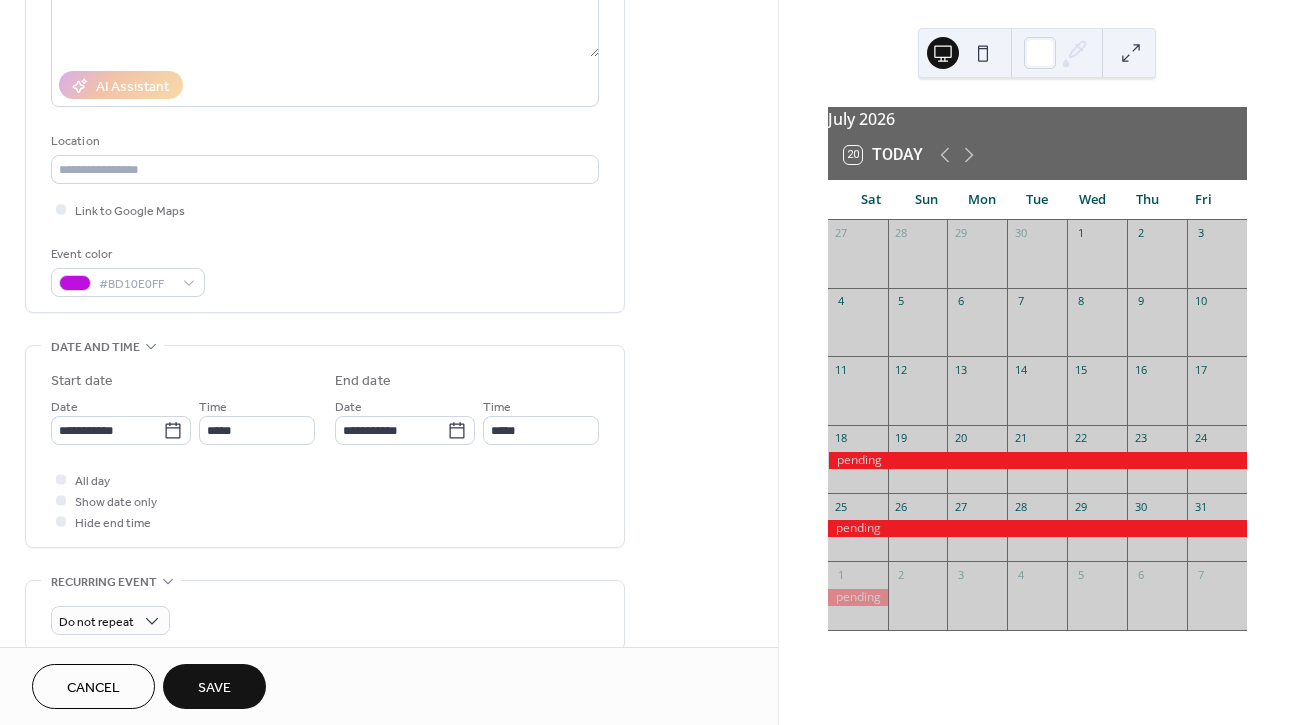 click on "Save" at bounding box center (214, 688) 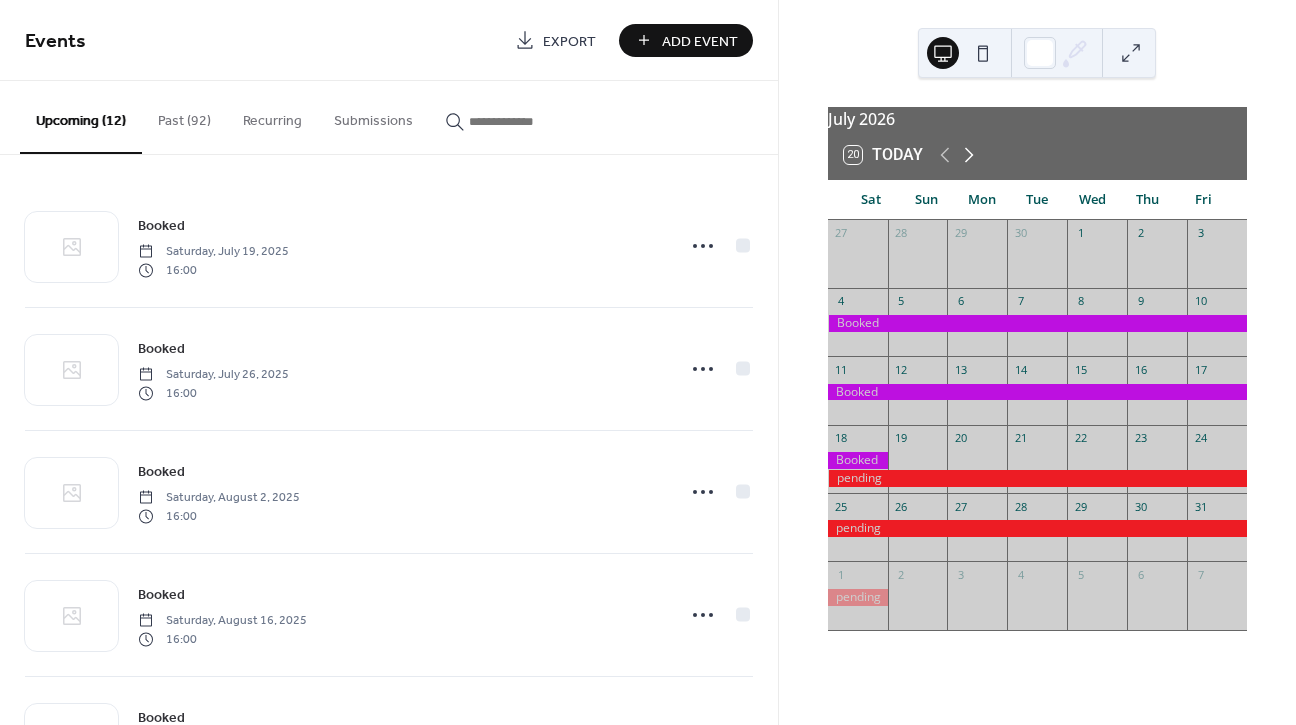 click 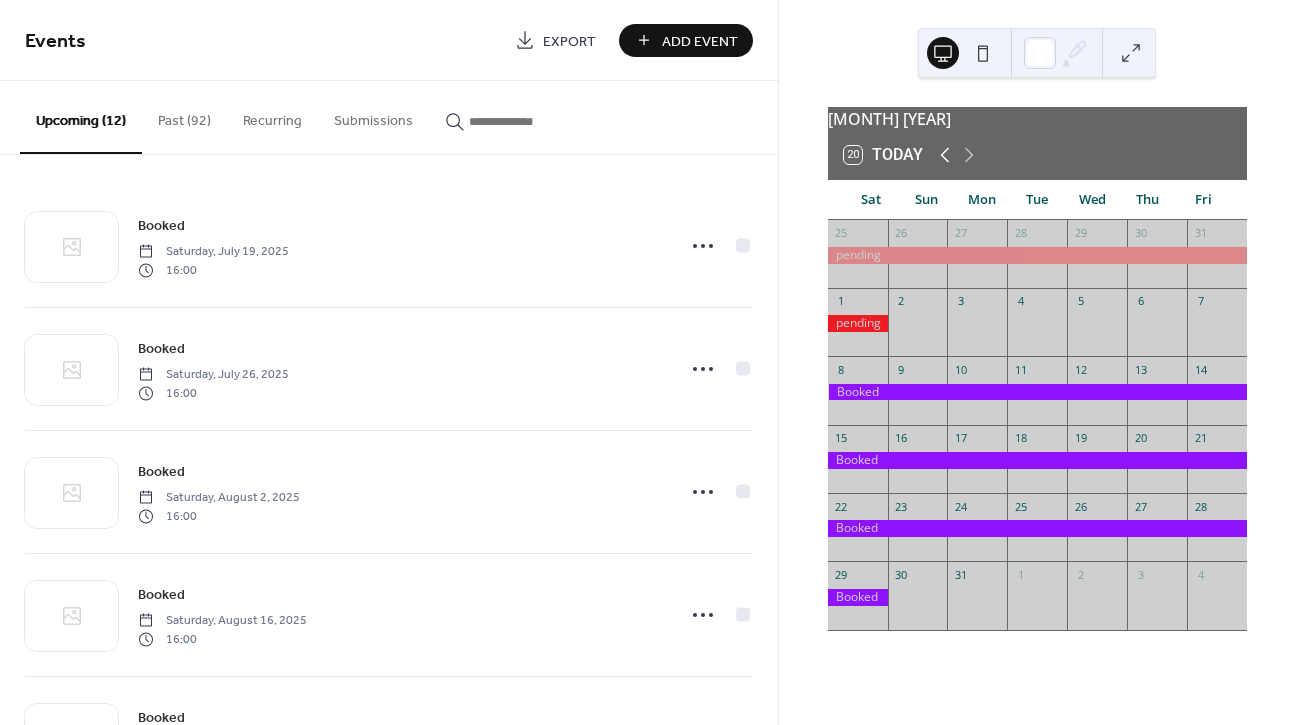 click 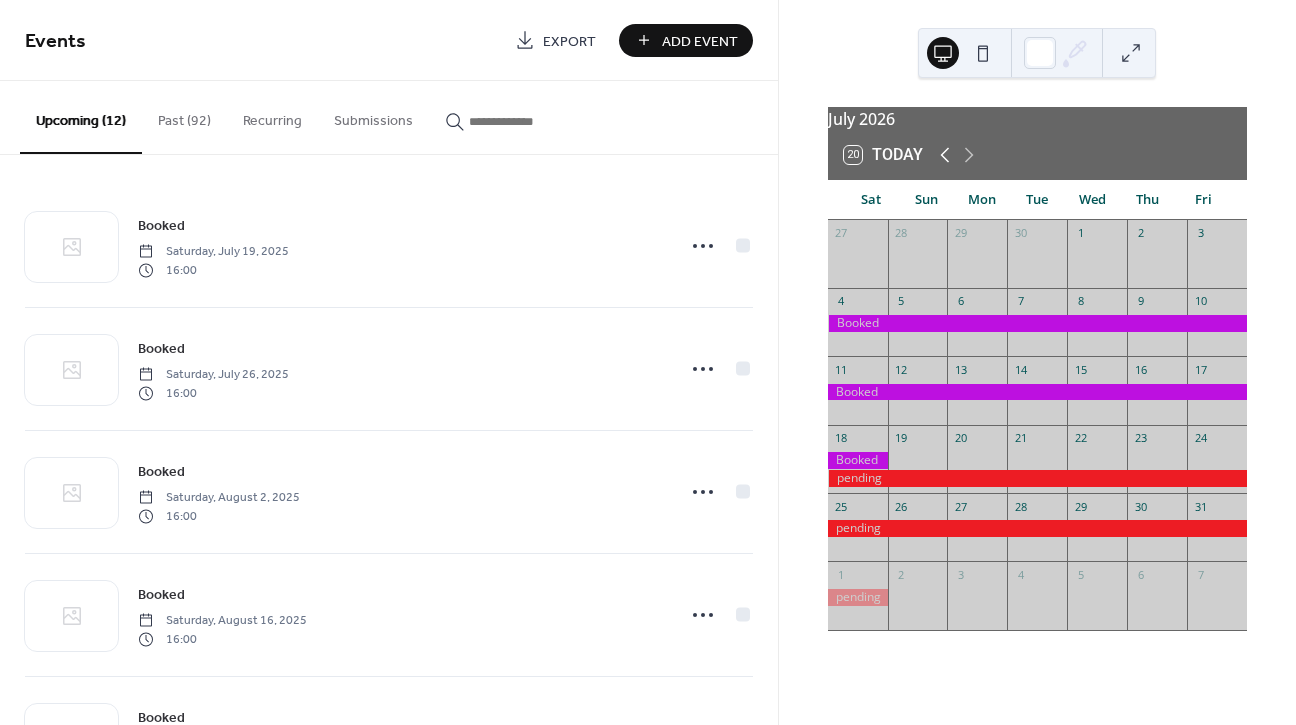 click 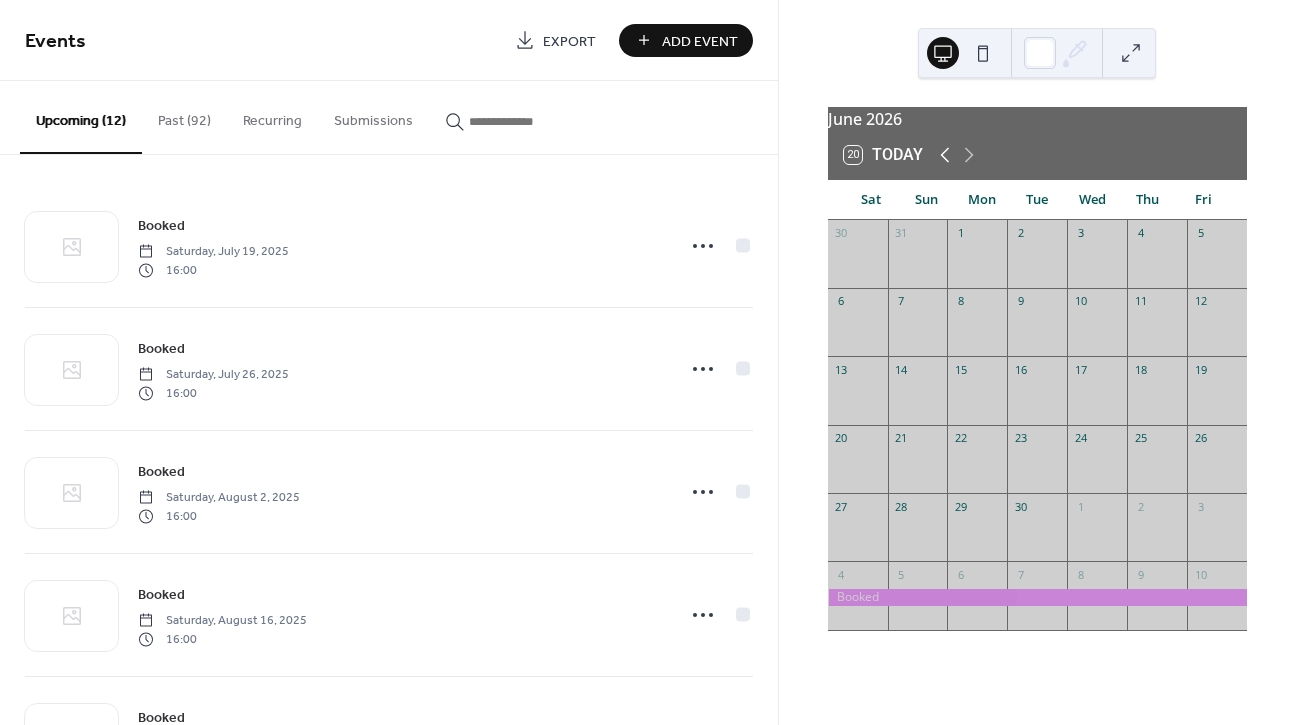 click 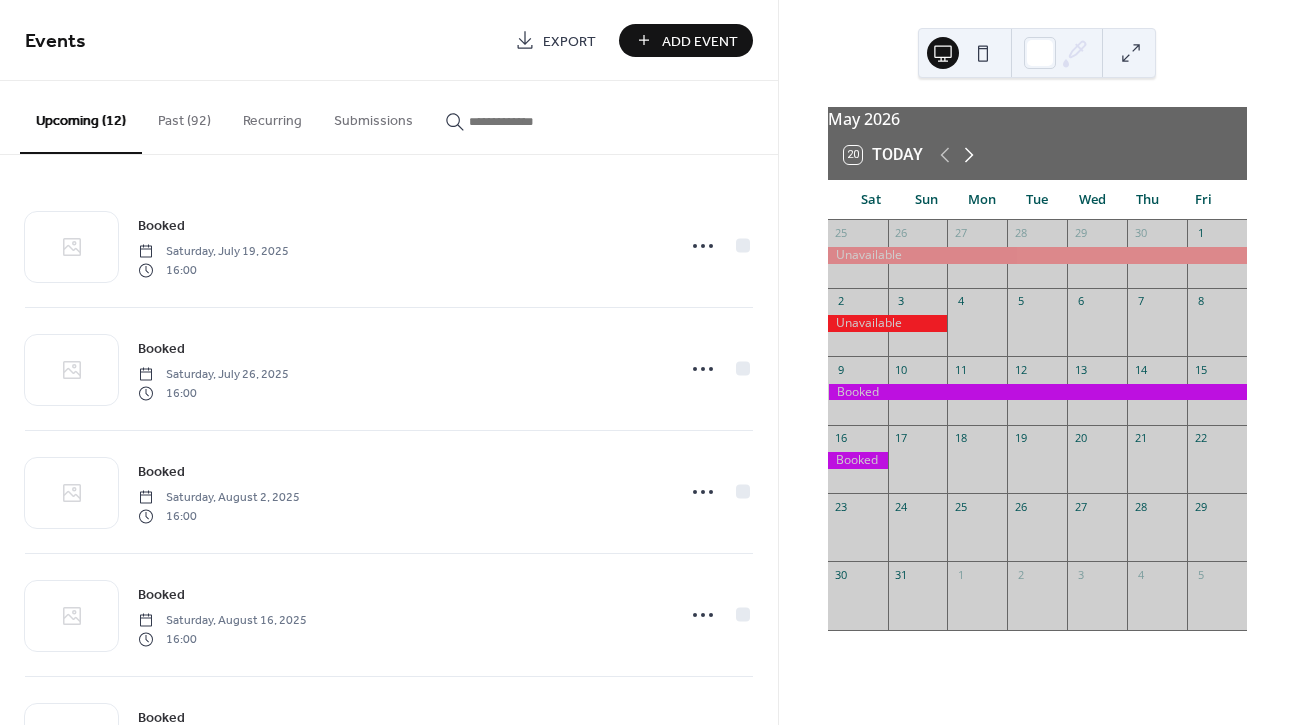 click 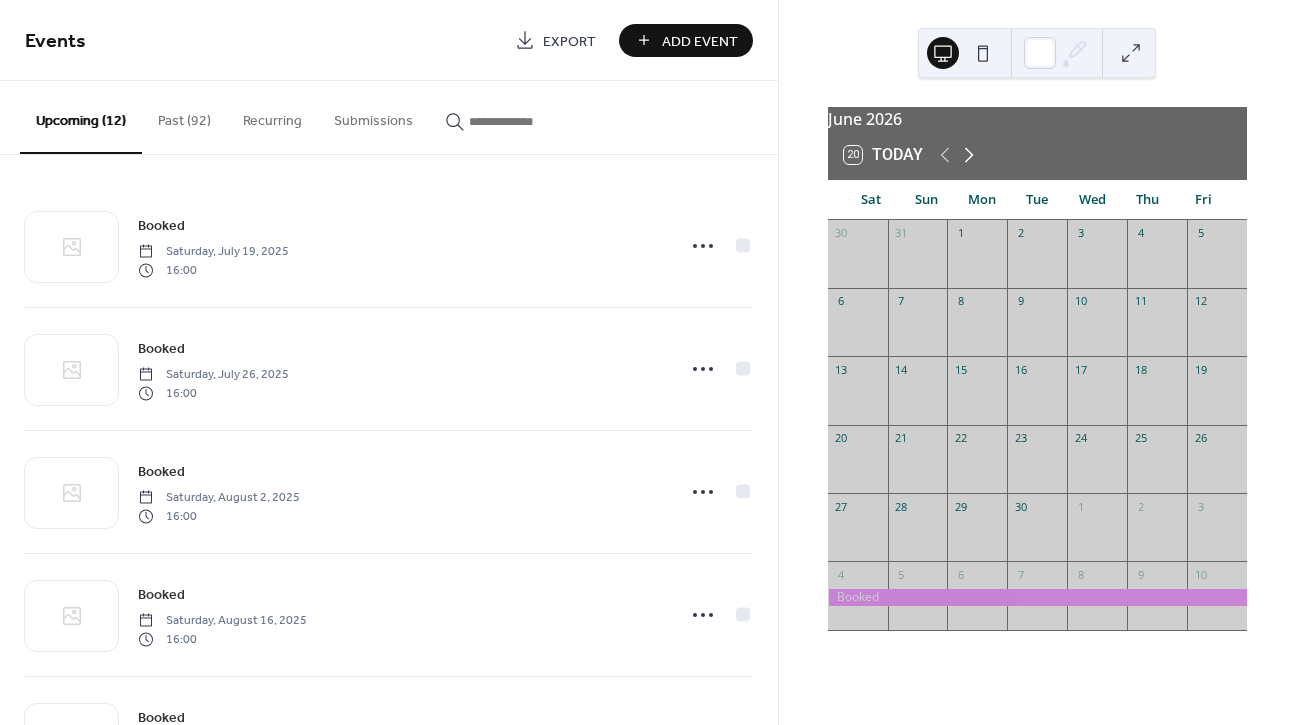 click 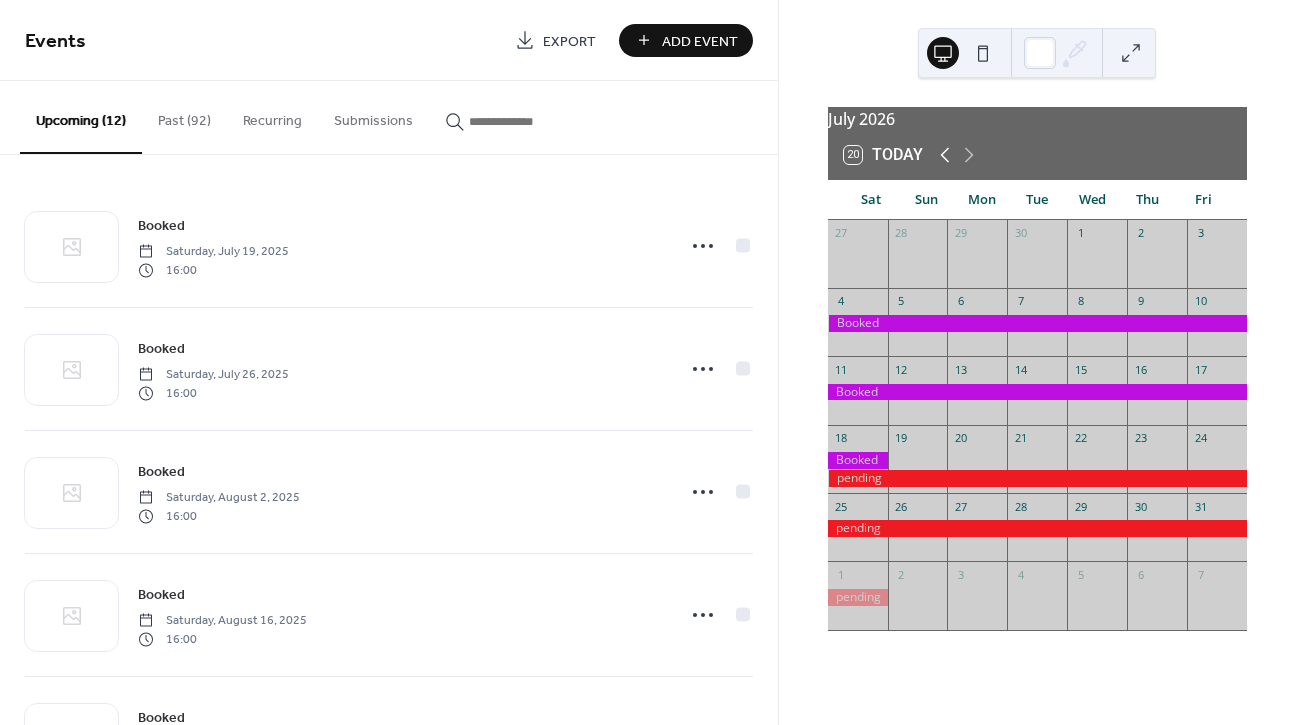 click 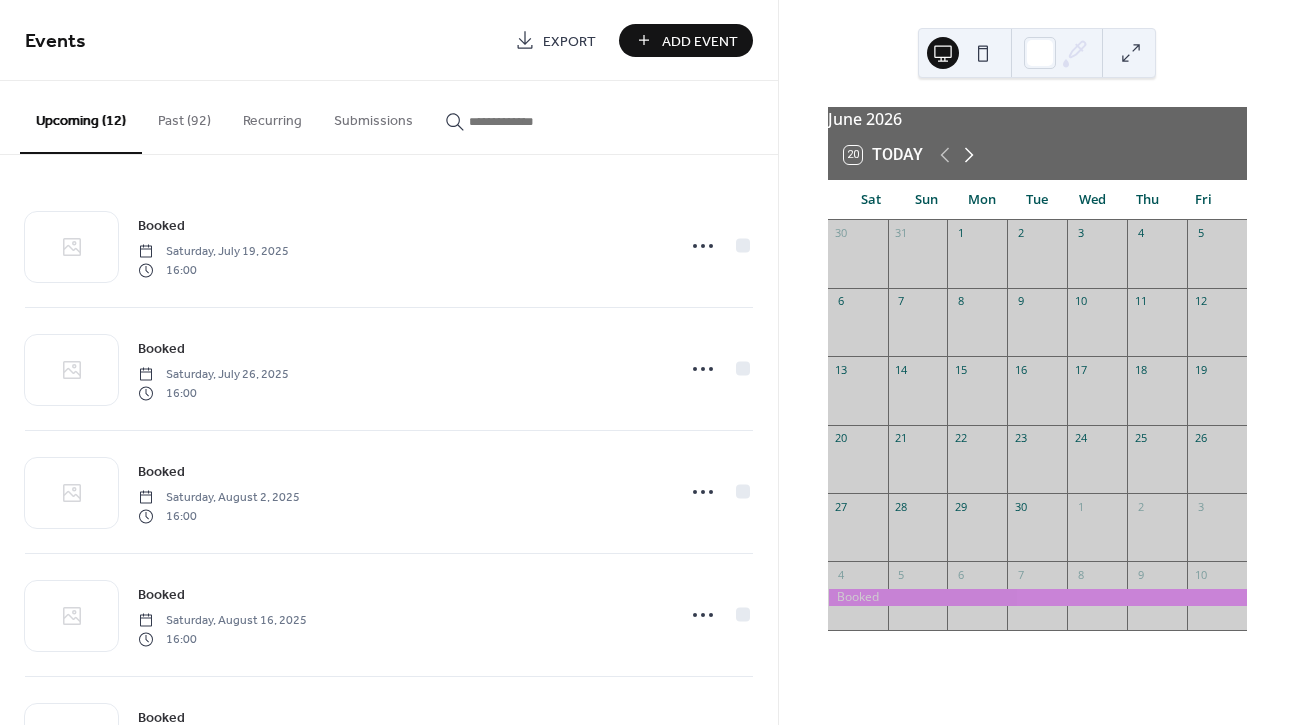 click 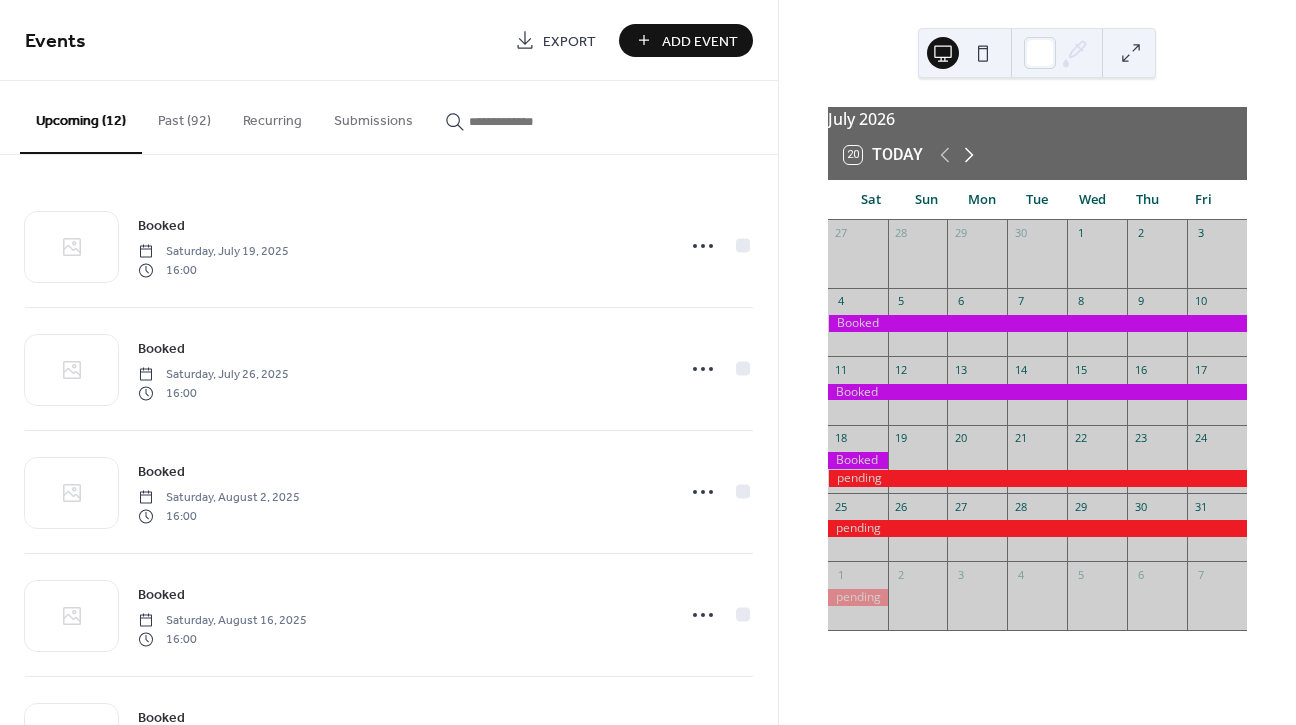 click 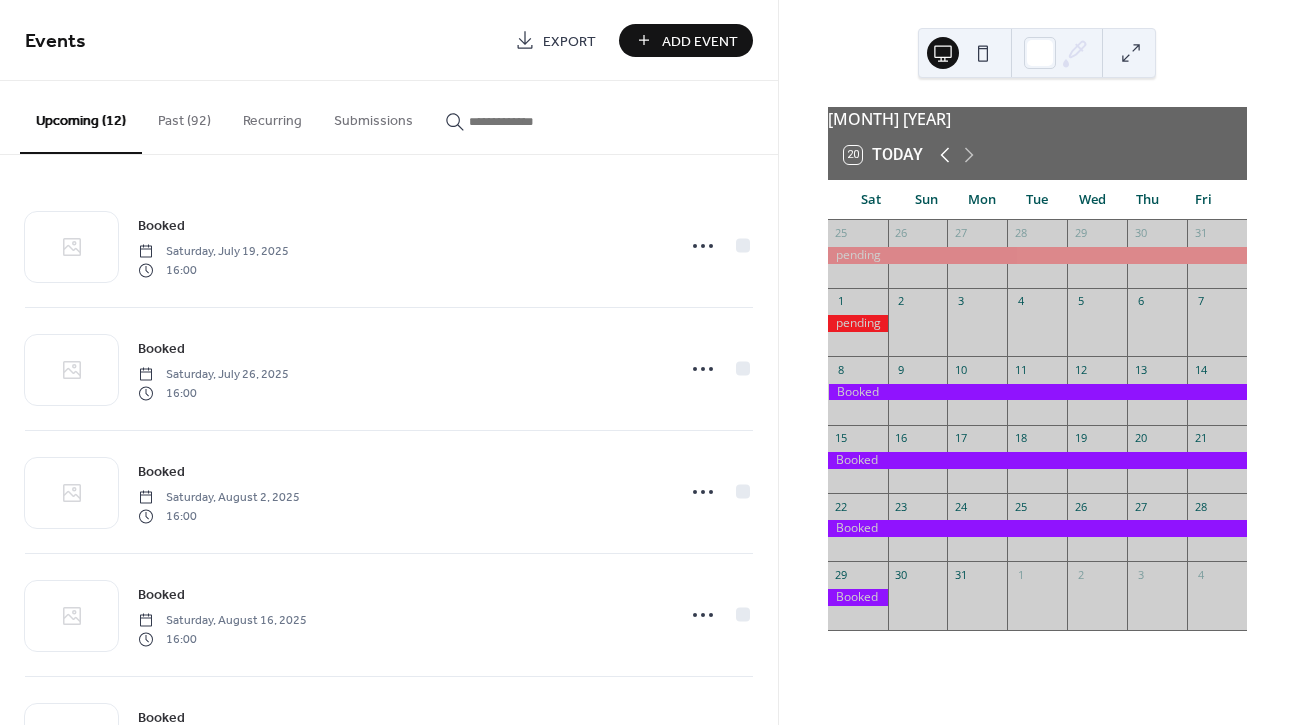 click 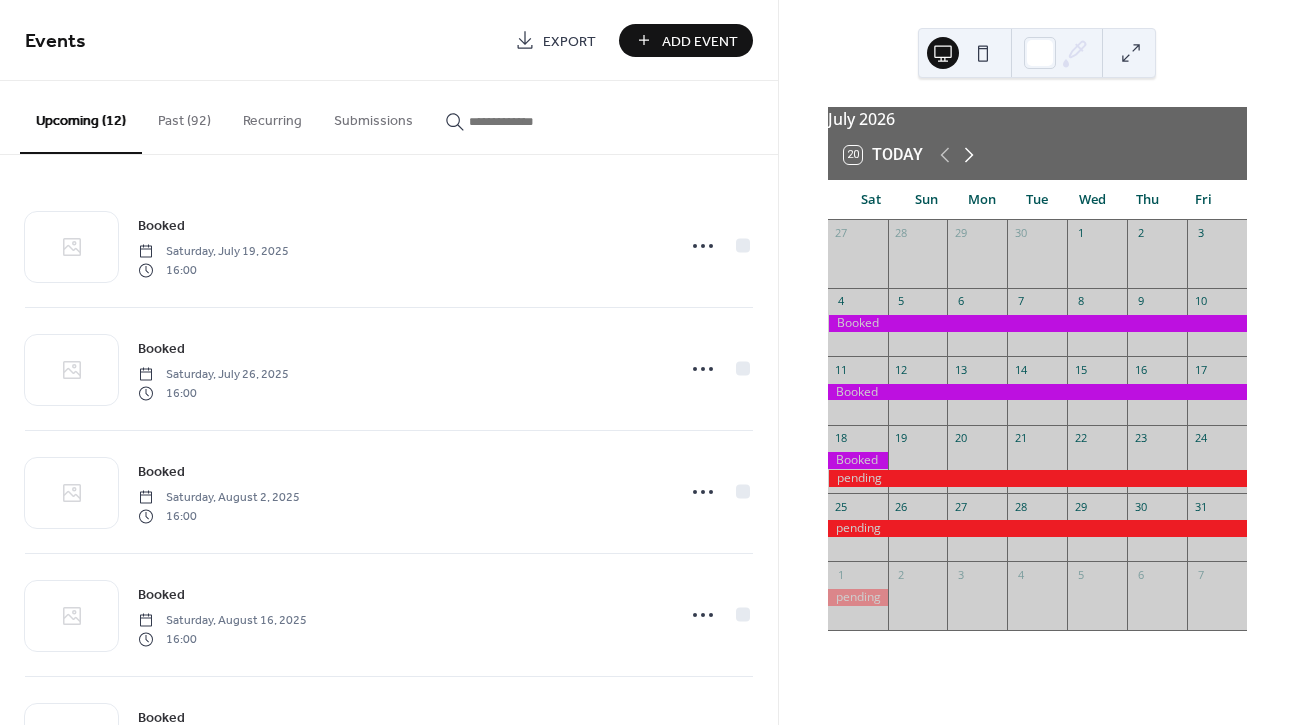 click 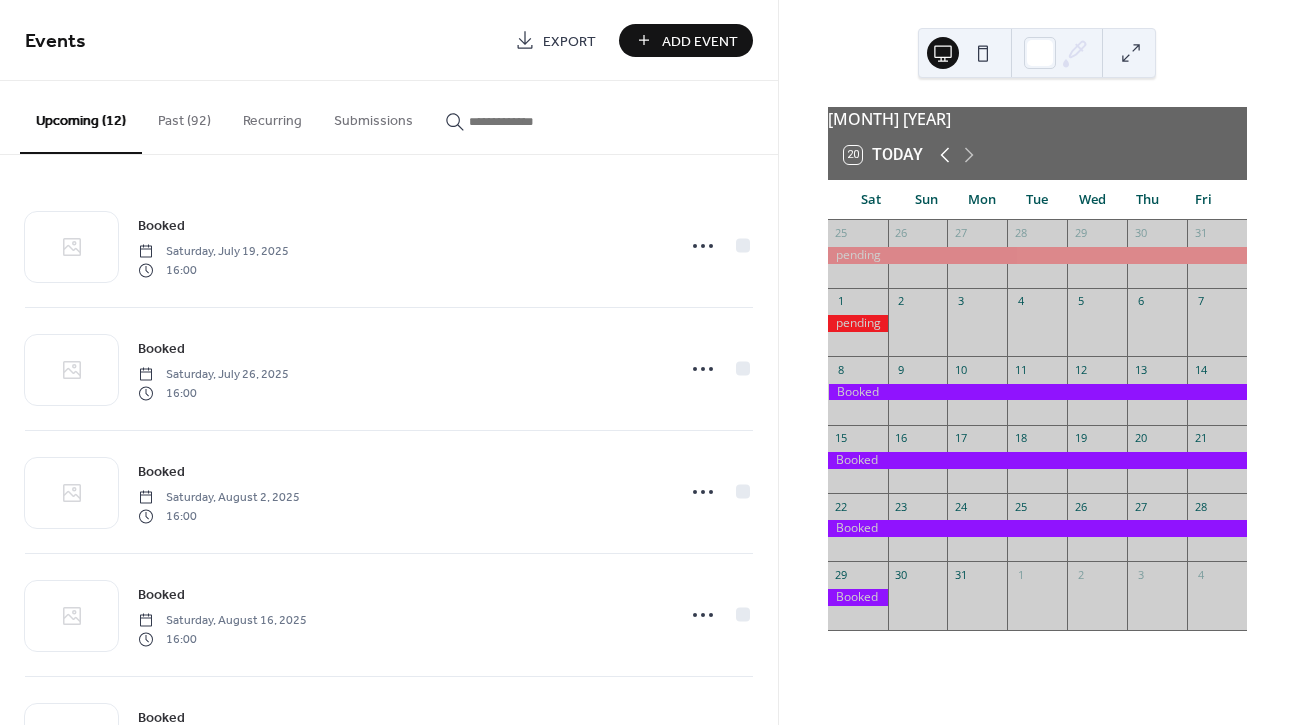 click 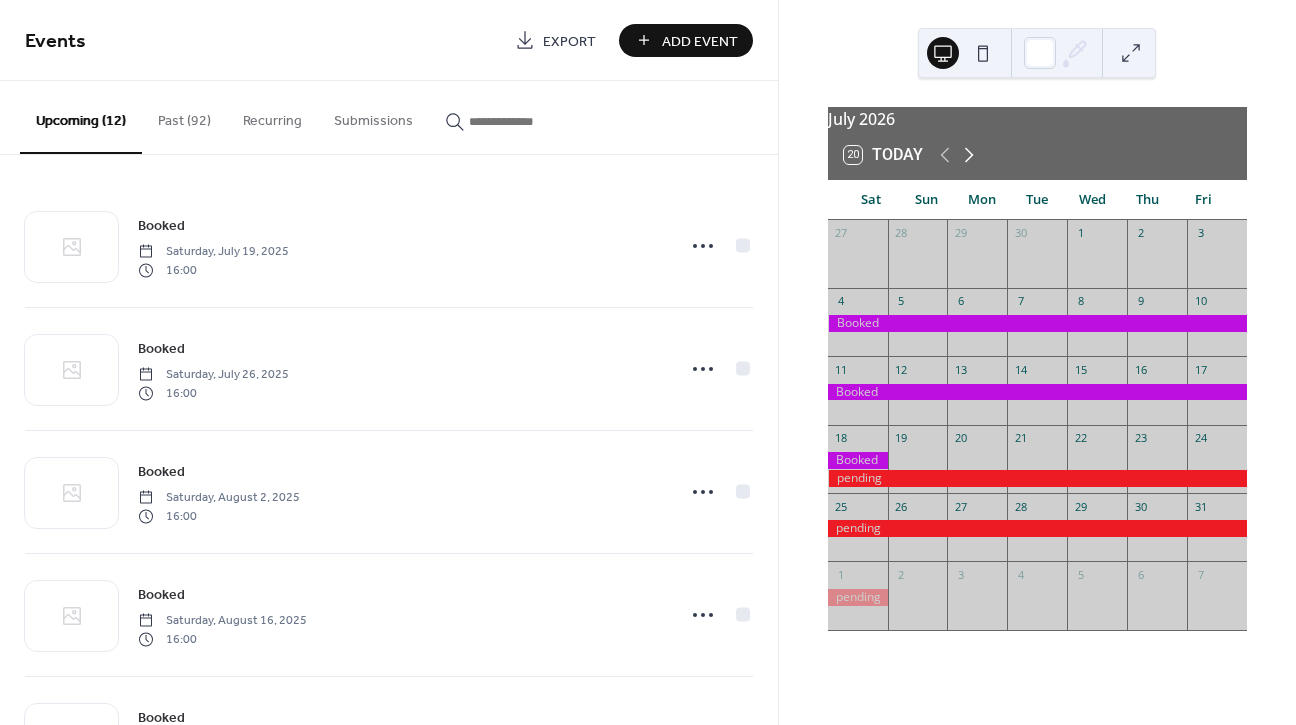 click 